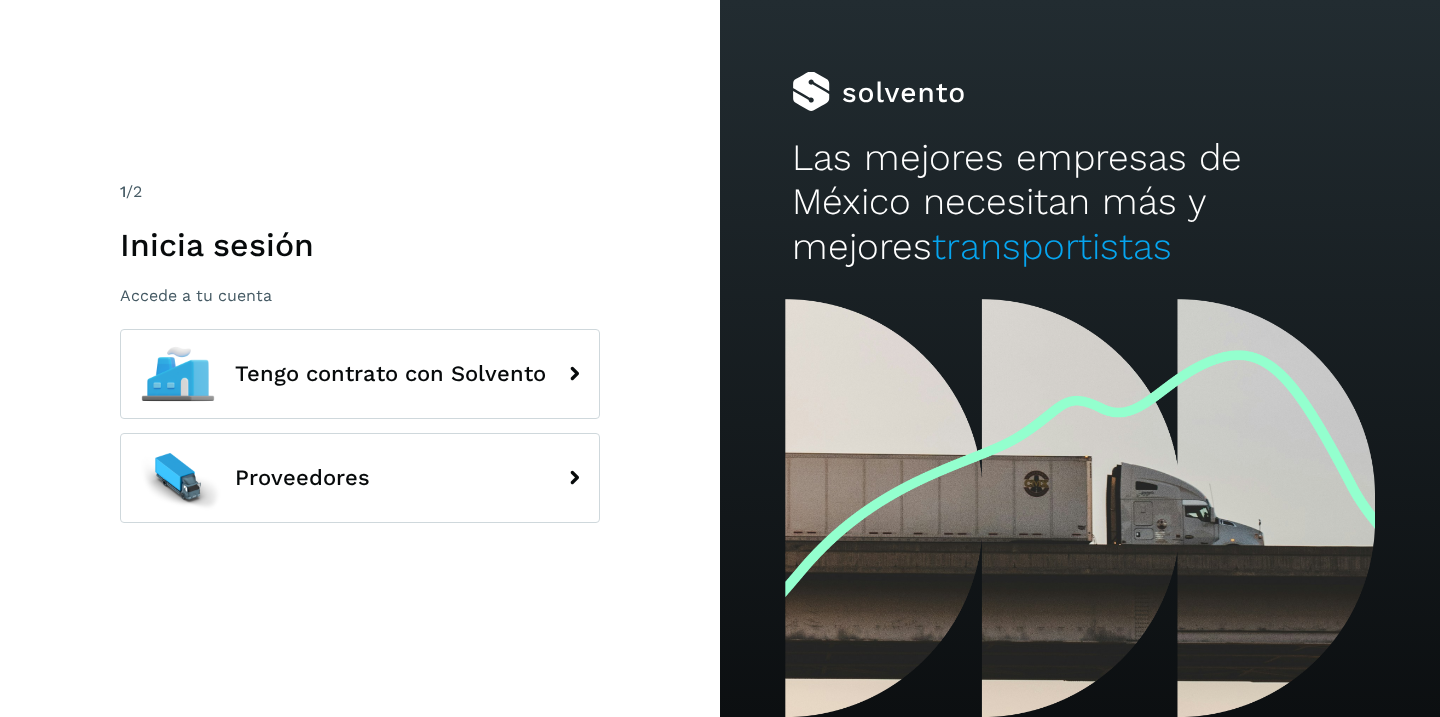 scroll, scrollTop: 0, scrollLeft: 0, axis: both 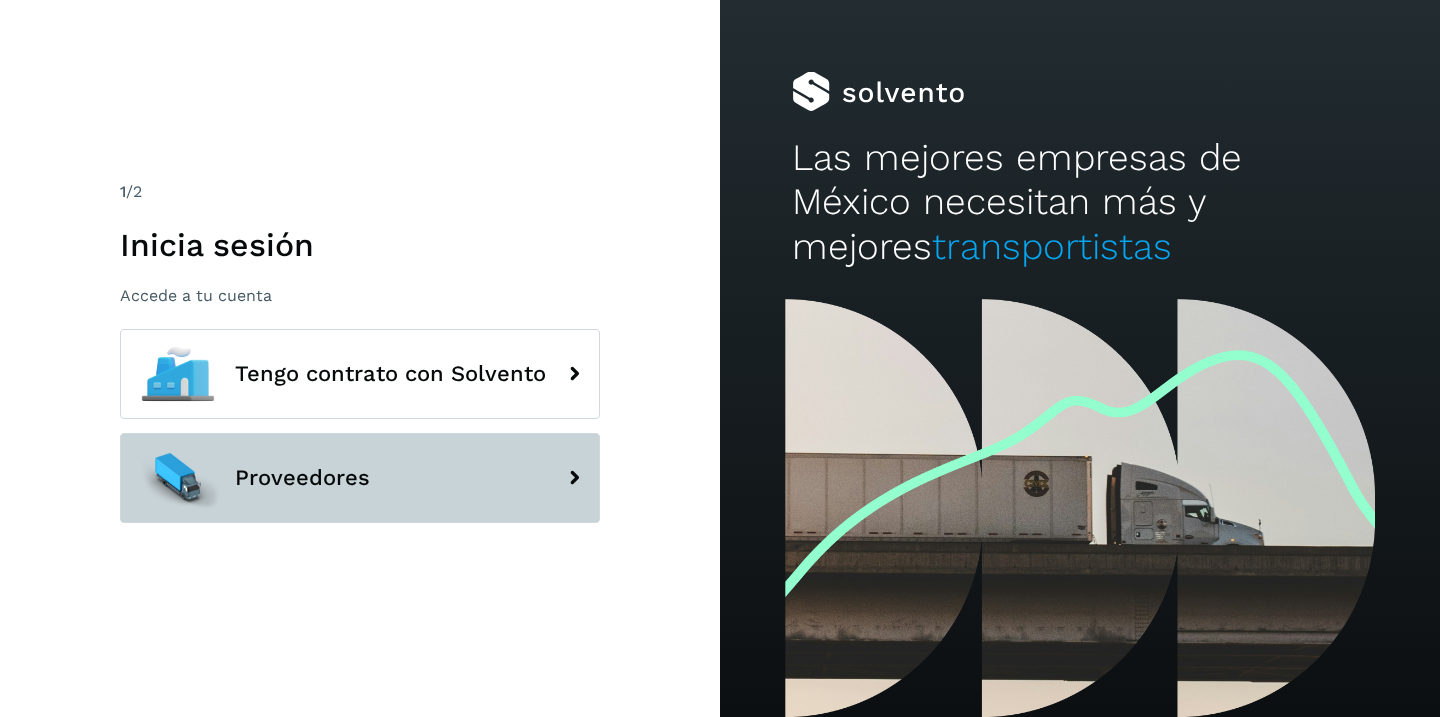 click on "Proveedores" at bounding box center [360, 478] 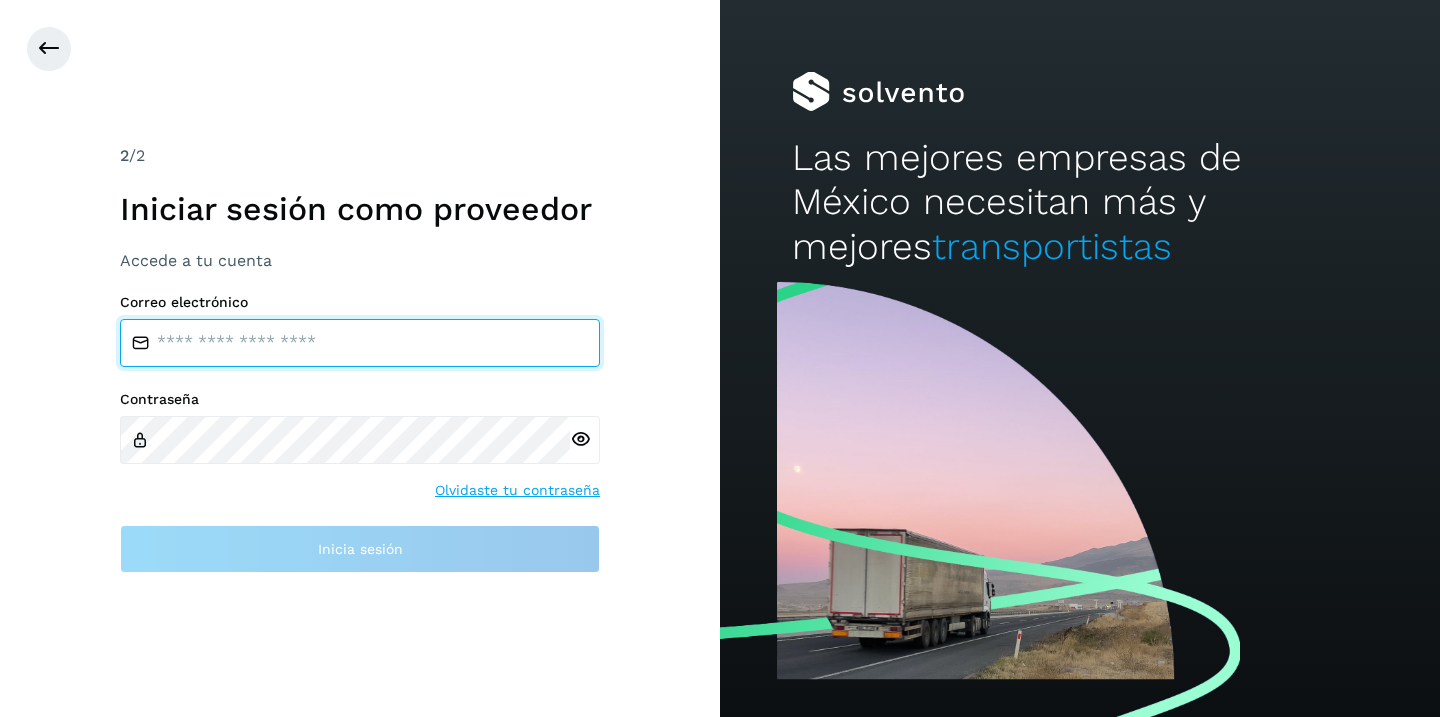 click at bounding box center (360, 343) 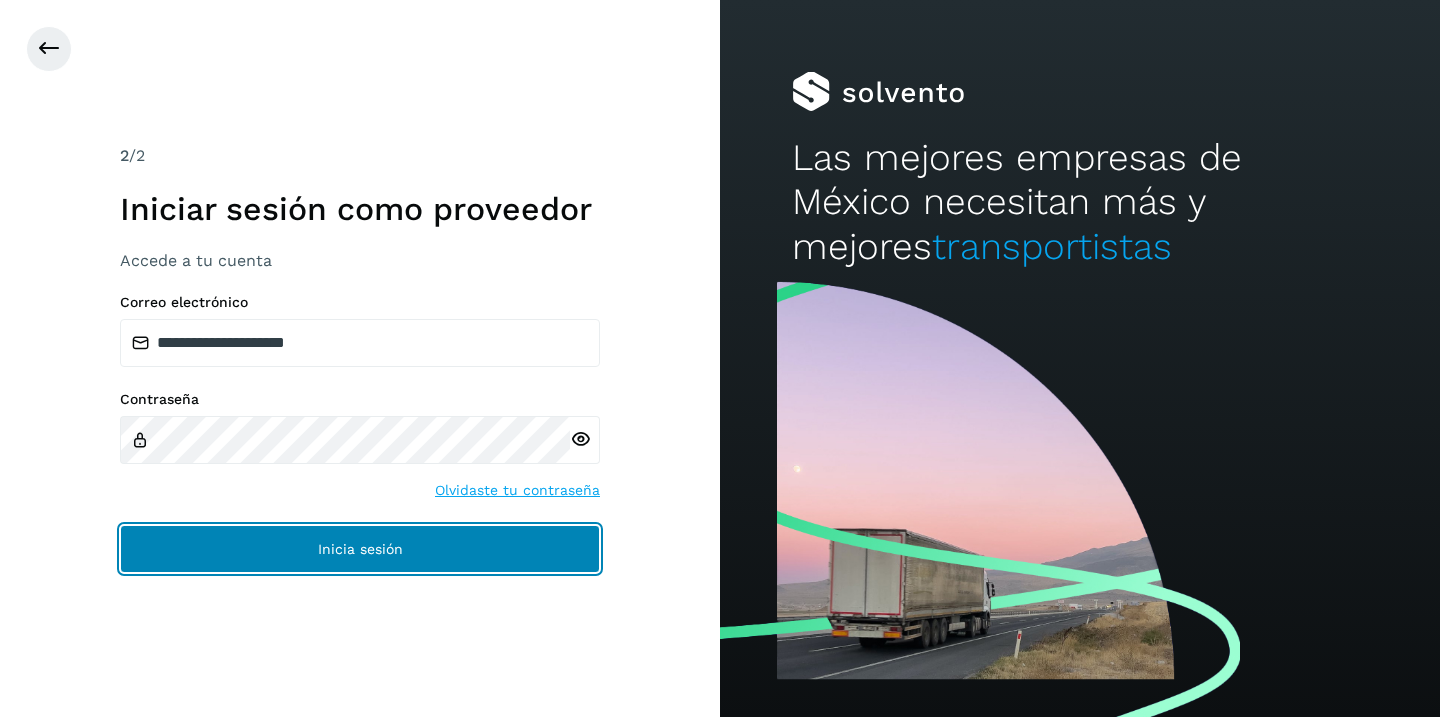 click on "Inicia sesión" at bounding box center (360, 549) 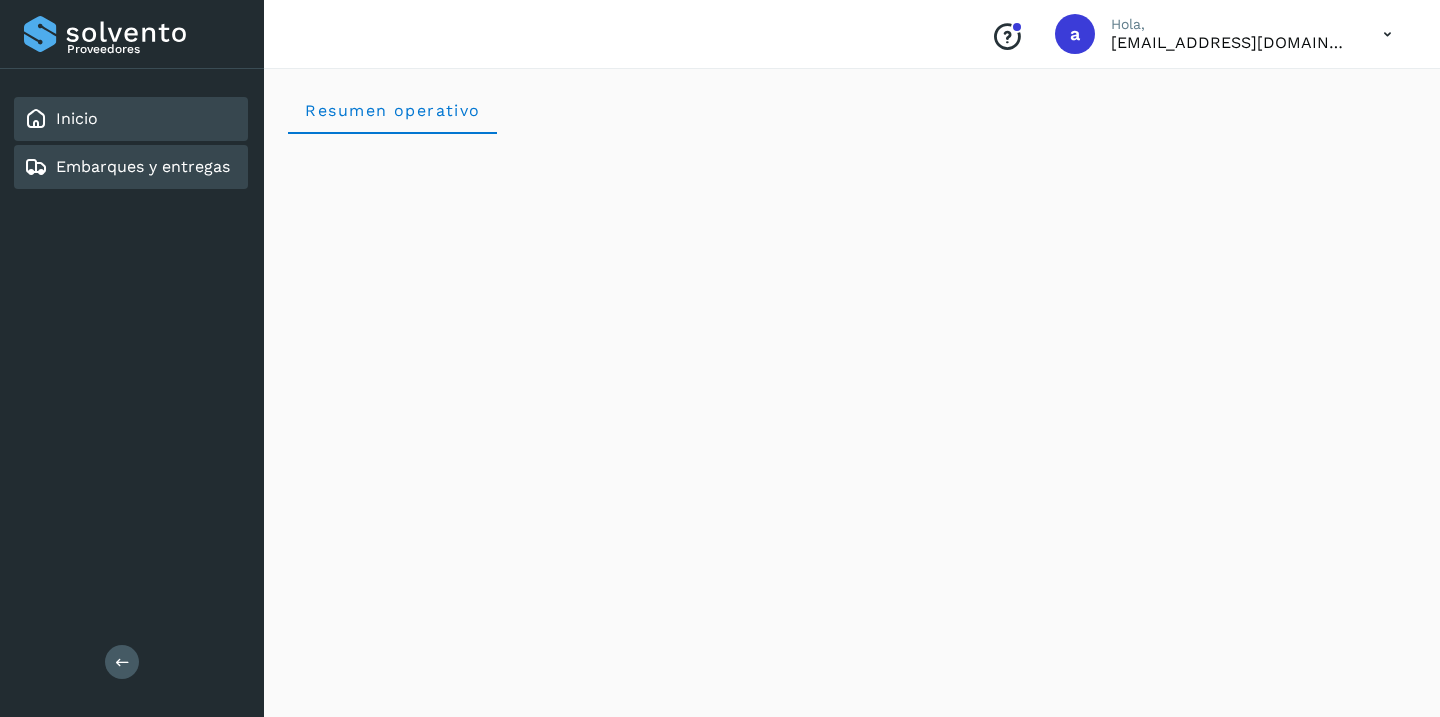 click on "Embarques y entregas" at bounding box center (143, 166) 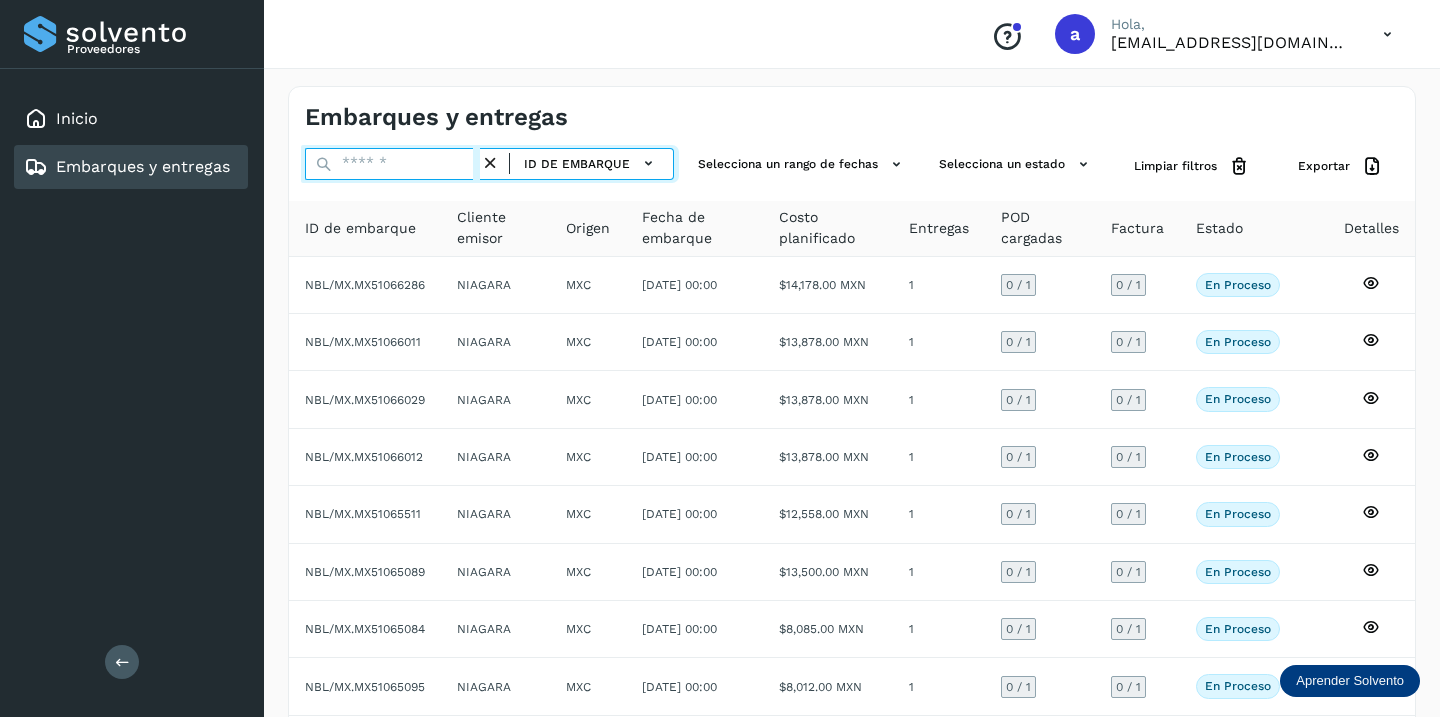 click at bounding box center (392, 164) 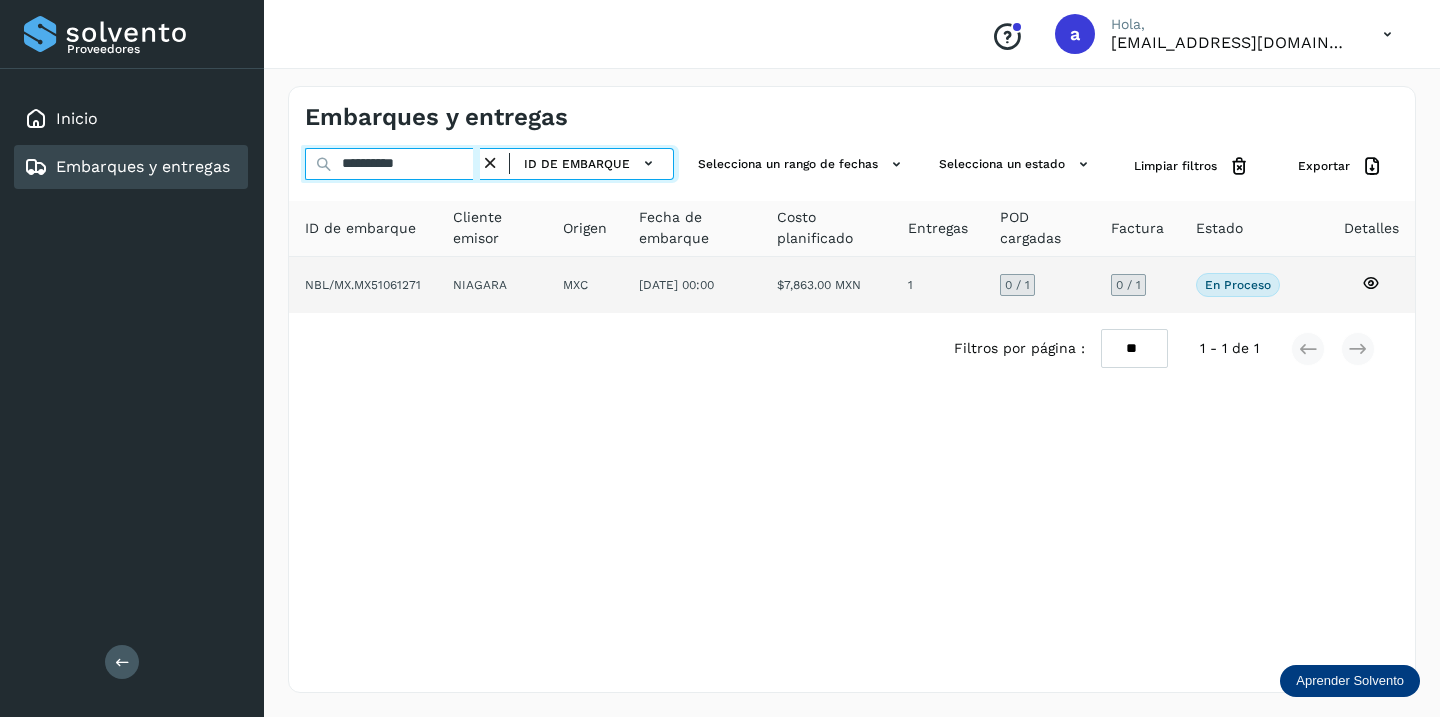 type on "**********" 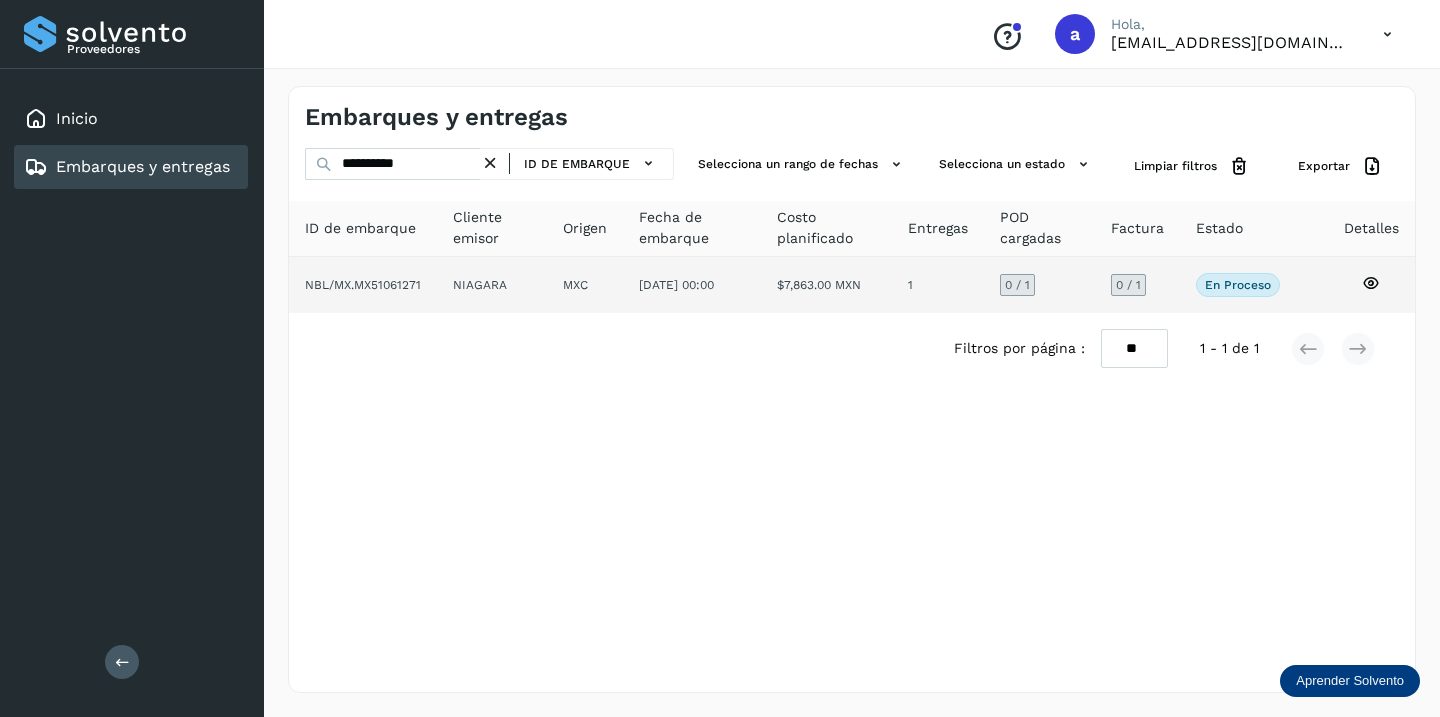 click on "0 / 1" at bounding box center (1128, 285) 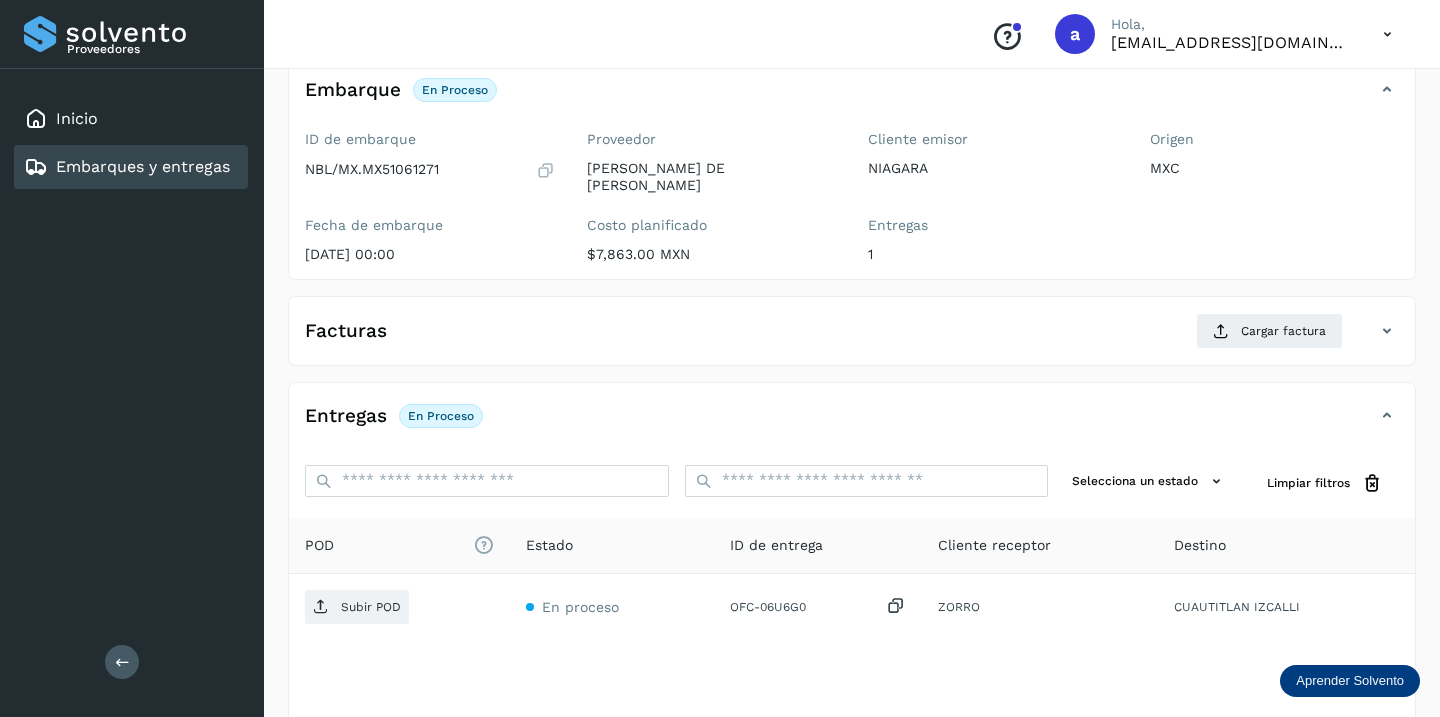 scroll, scrollTop: 229, scrollLeft: 0, axis: vertical 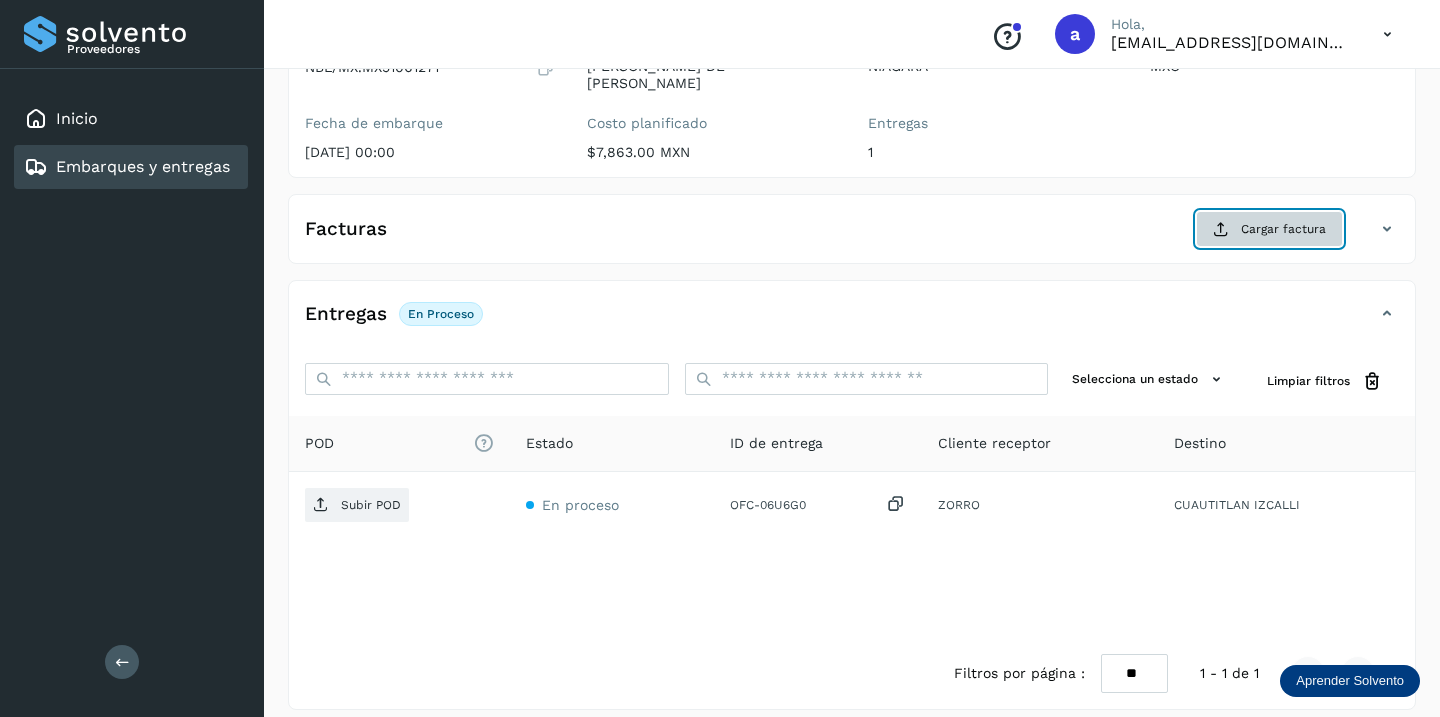 click on "Cargar factura" 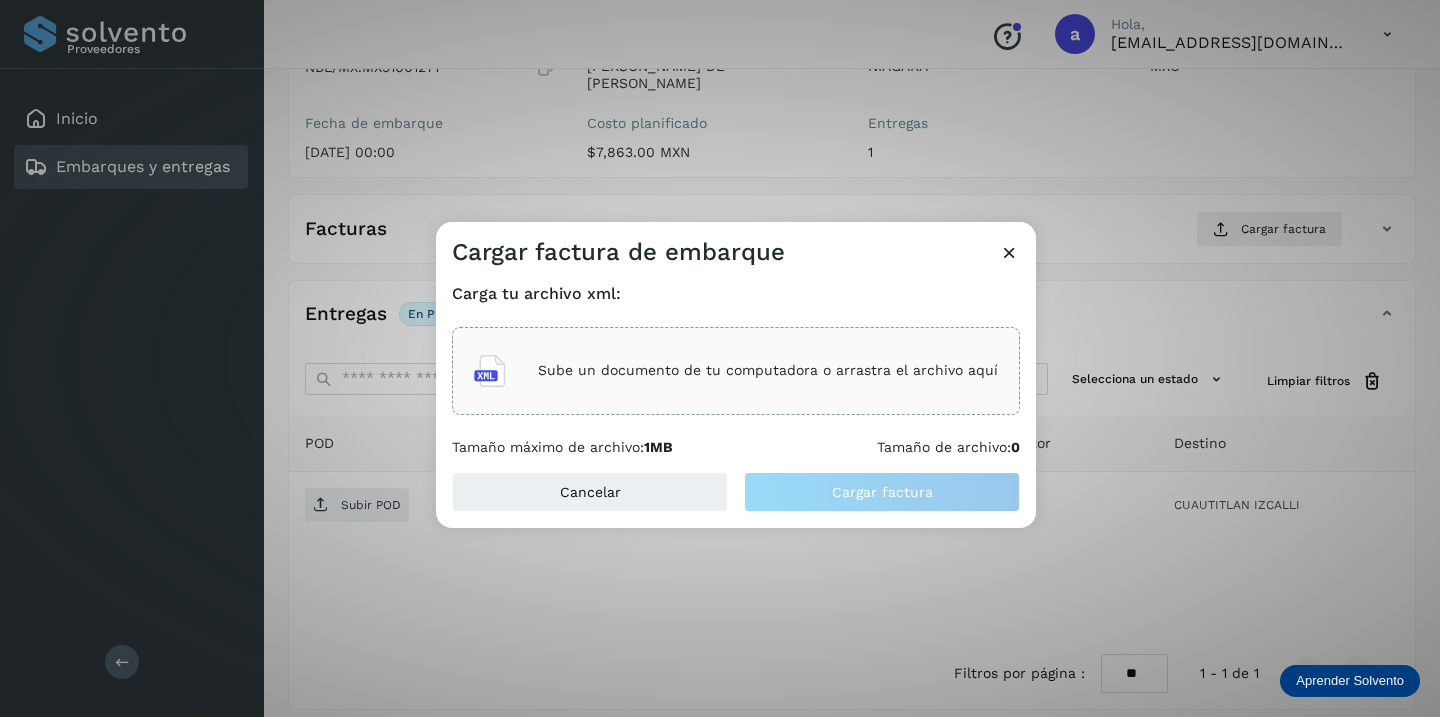 click on "Sube un documento de tu computadora o arrastra el archivo aquí" 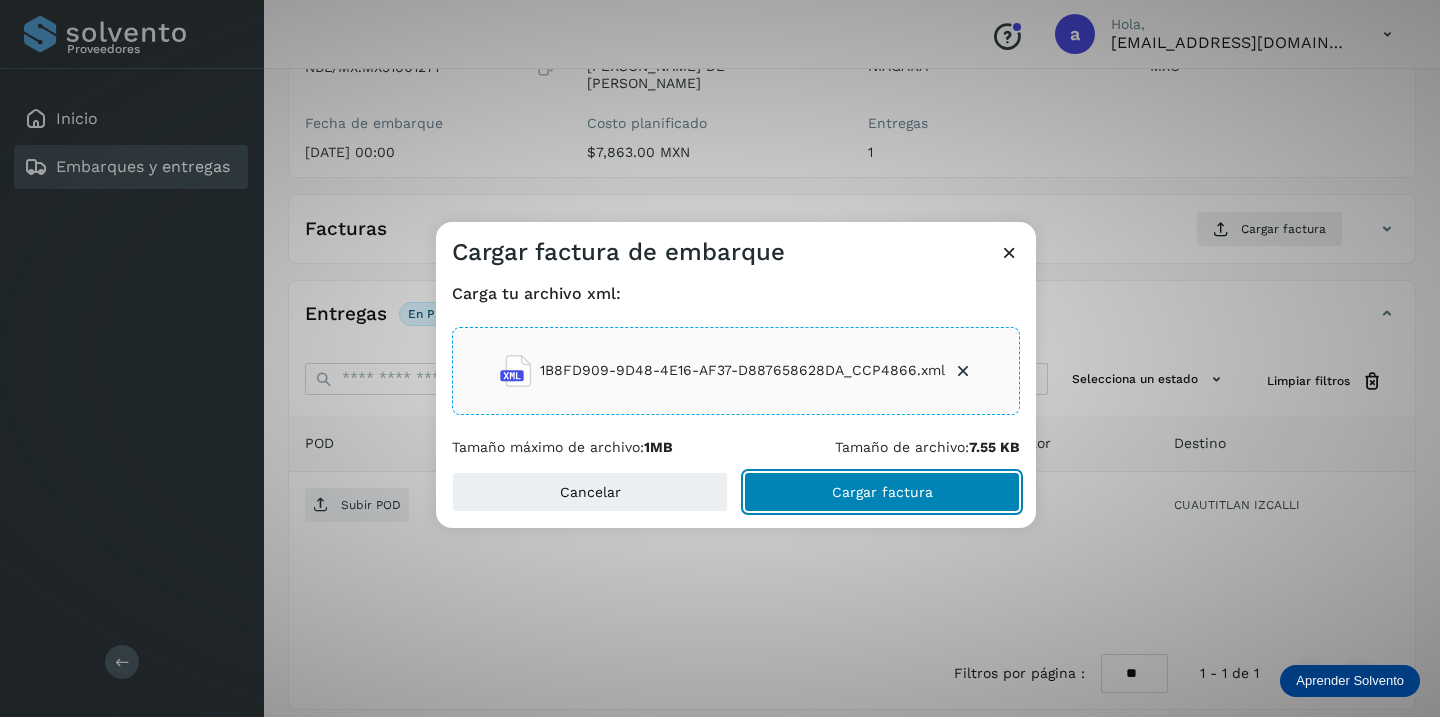 click on "Cargar factura" 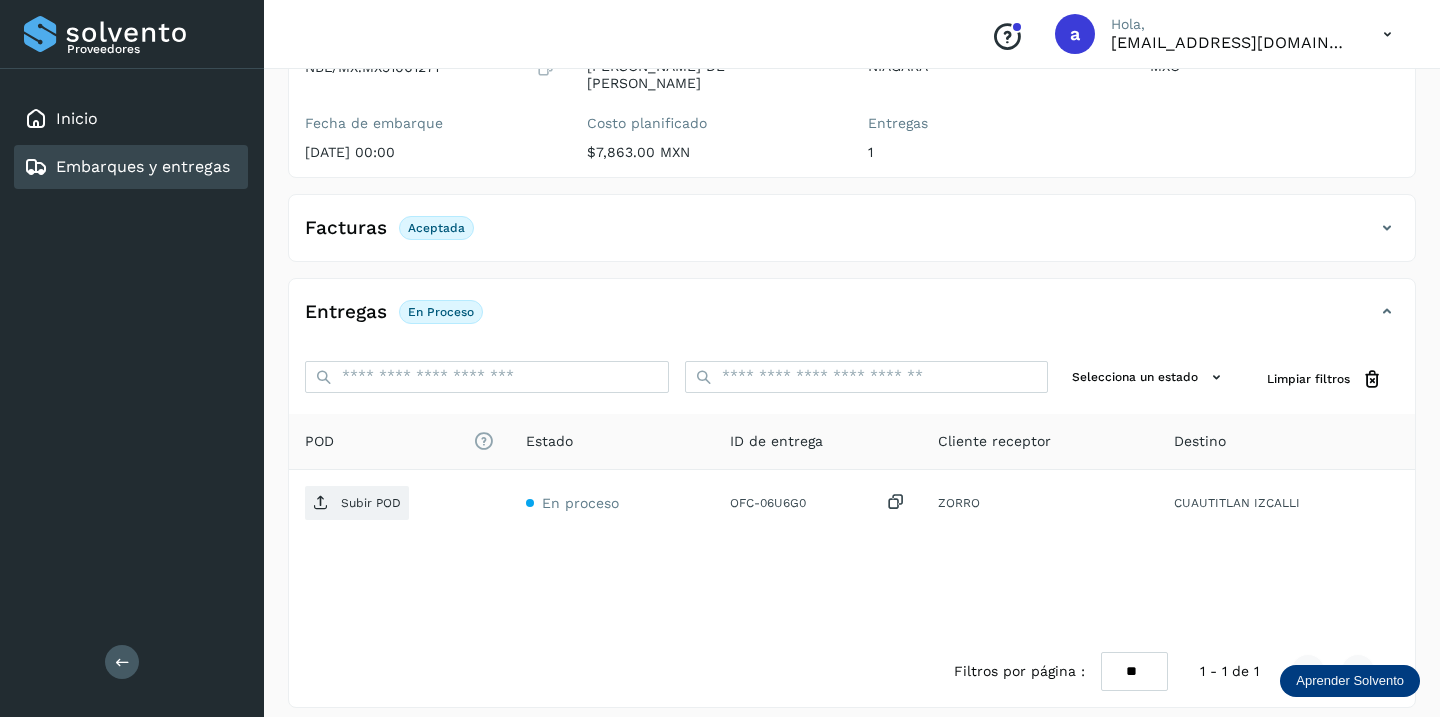scroll, scrollTop: 230, scrollLeft: 0, axis: vertical 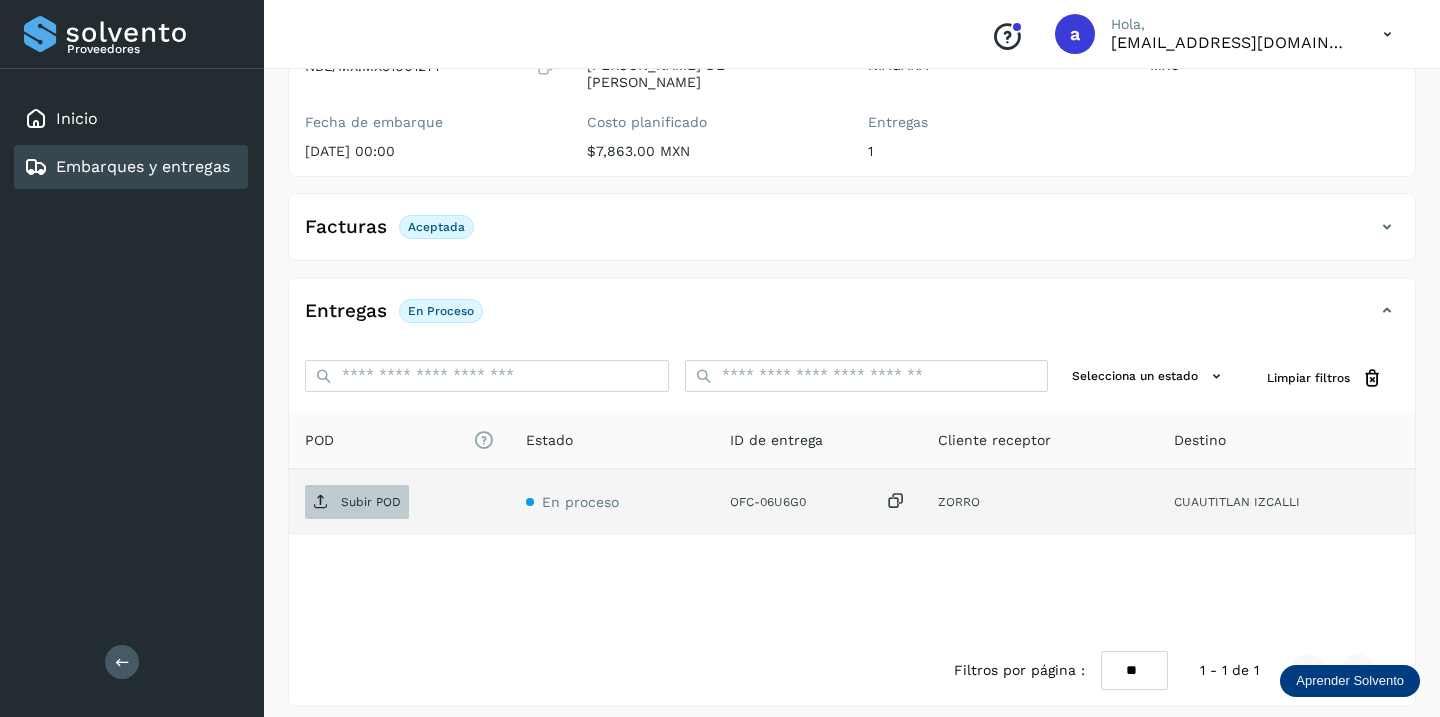 click on "Subir POD" at bounding box center (371, 502) 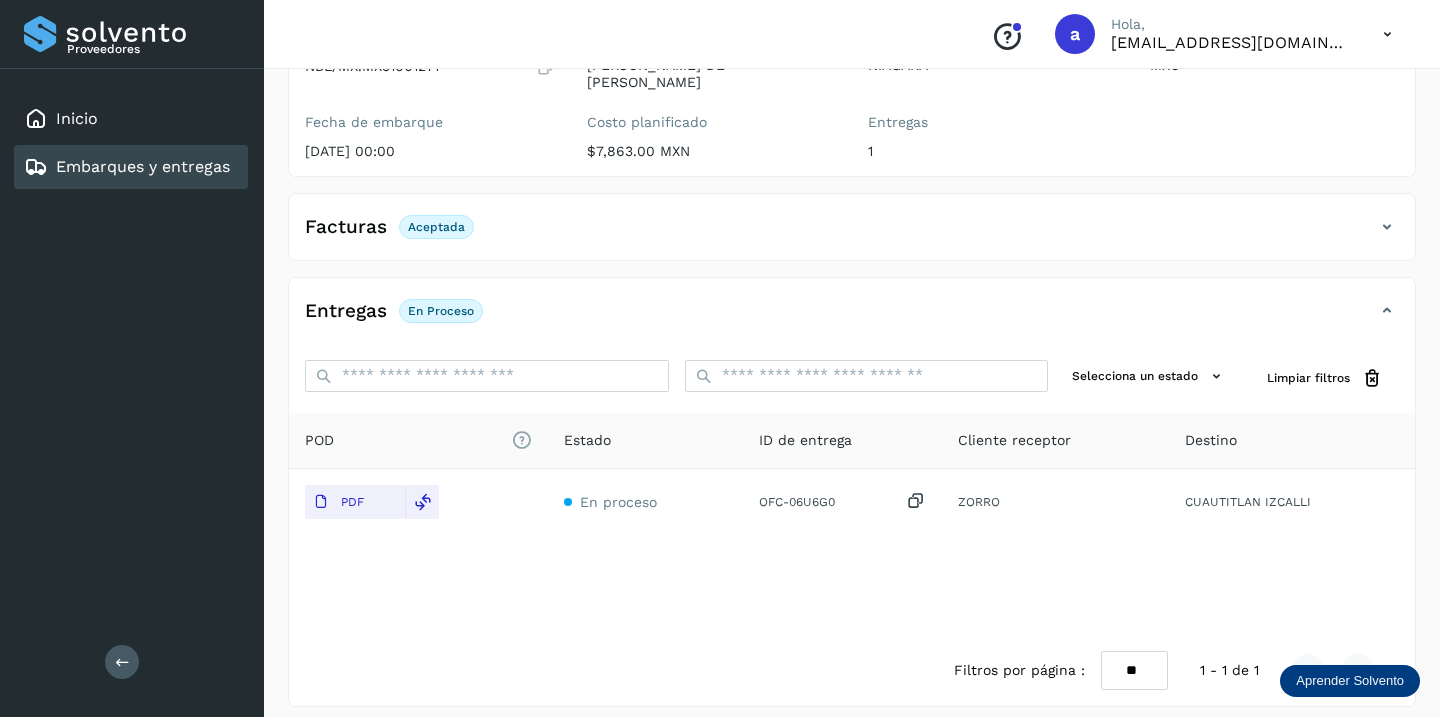 click on "Embarques y entregas" at bounding box center [143, 166] 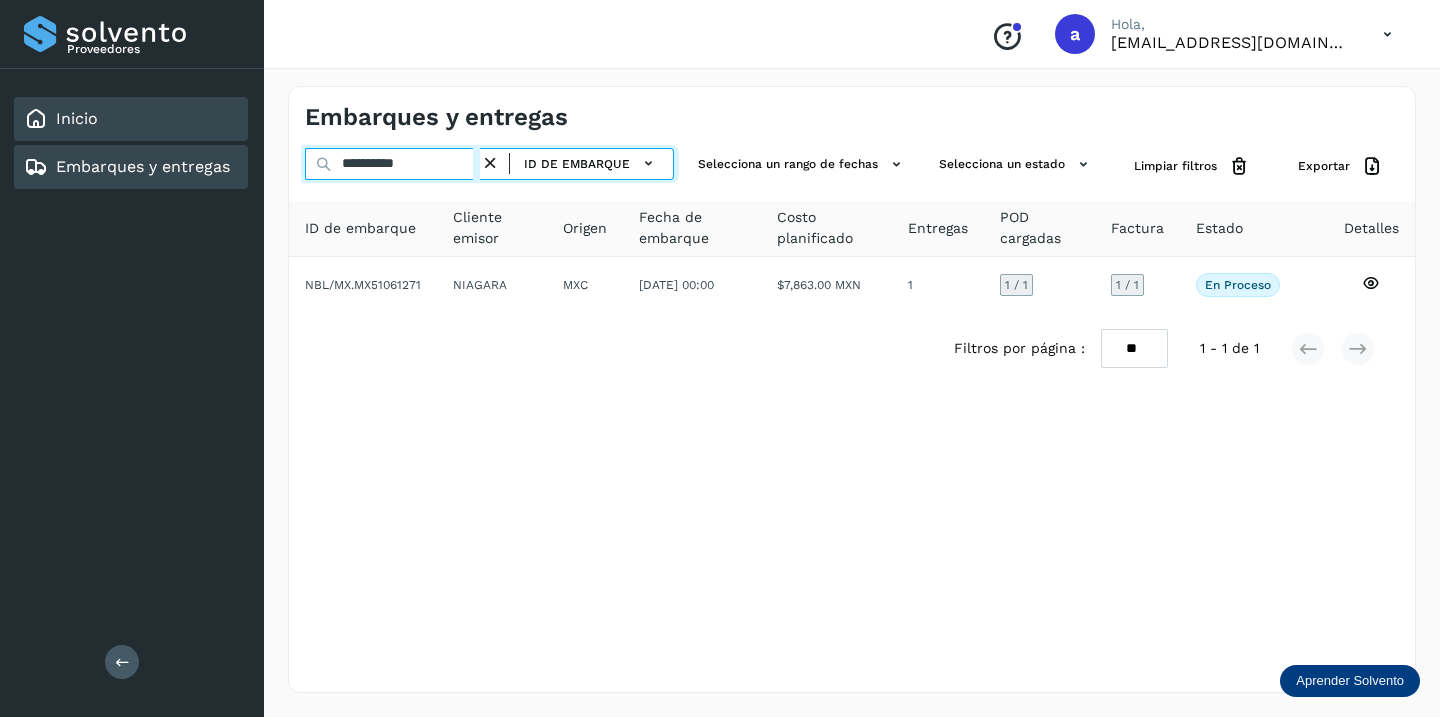 drag, startPoint x: 442, startPoint y: 165, endPoint x: 77, endPoint y: 126, distance: 367.07764 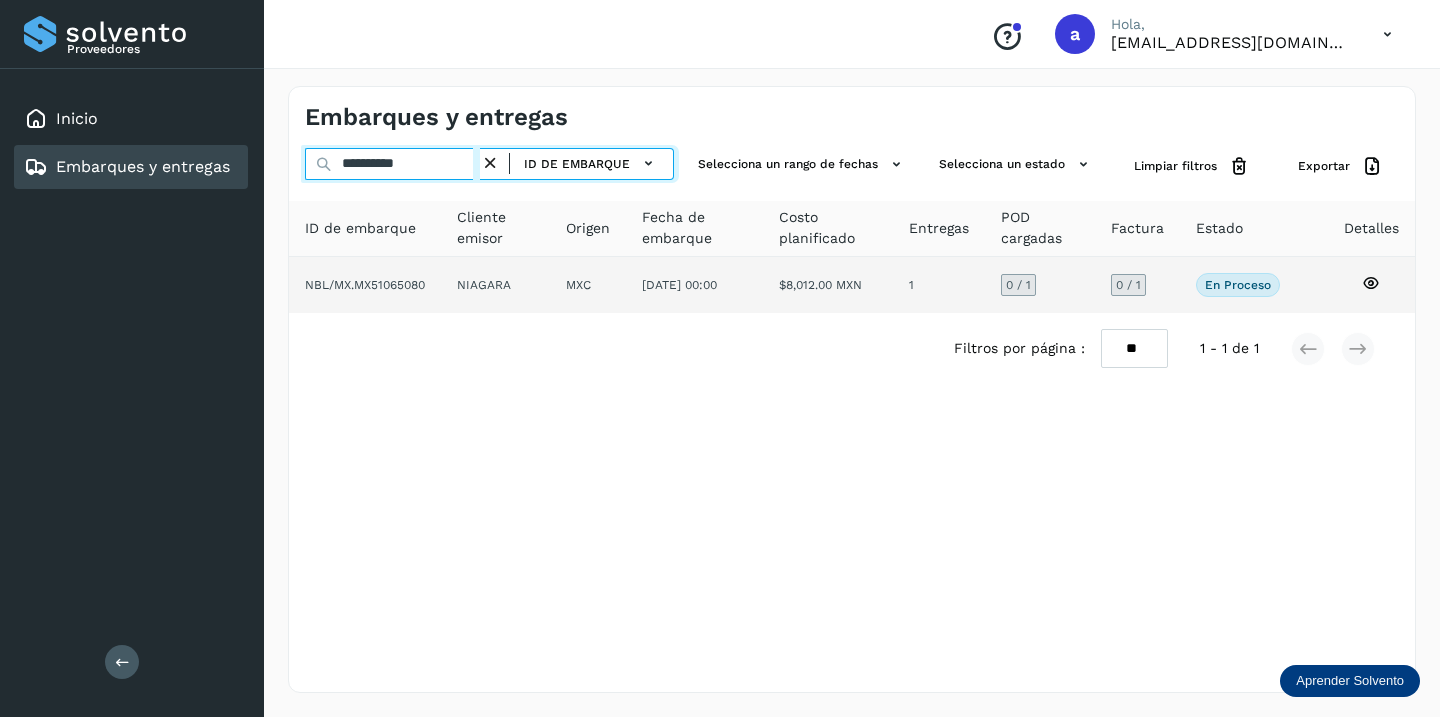 type on "**********" 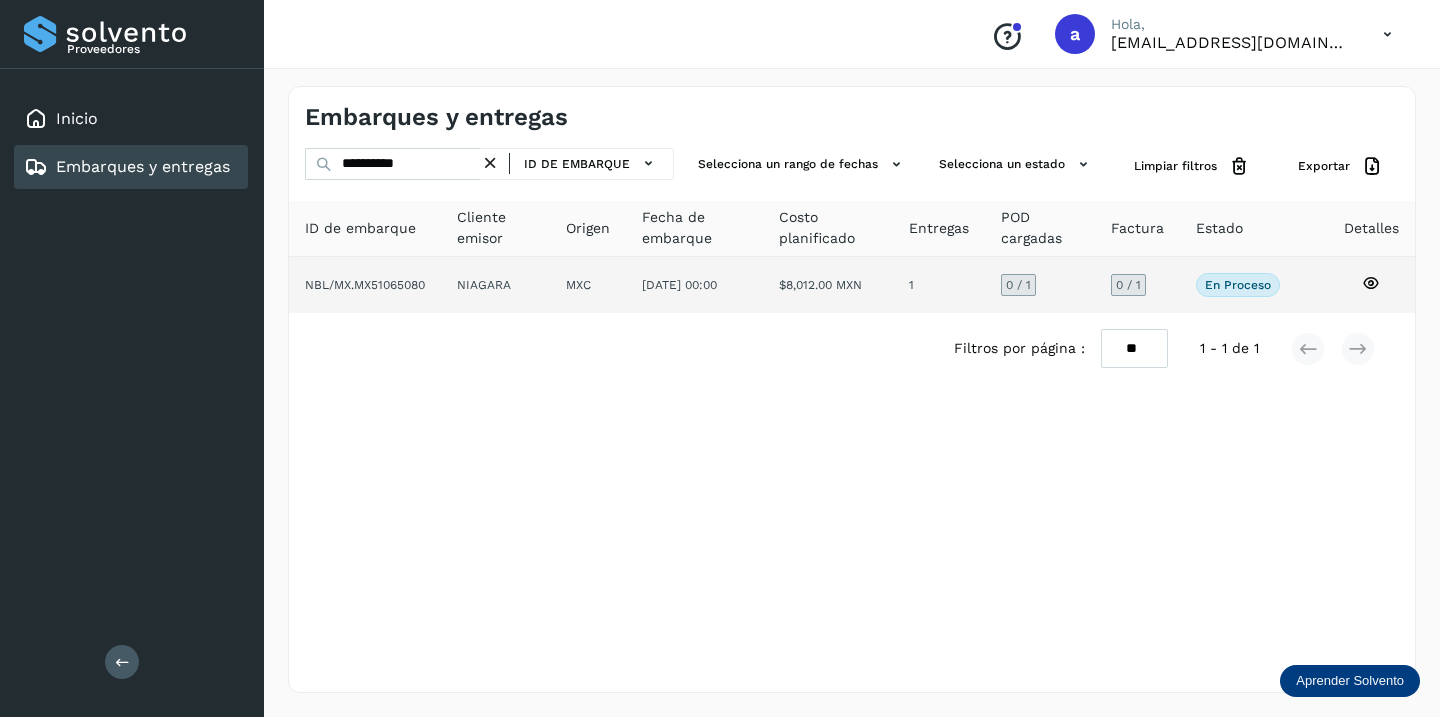 click on "0 / 1" at bounding box center (1128, 285) 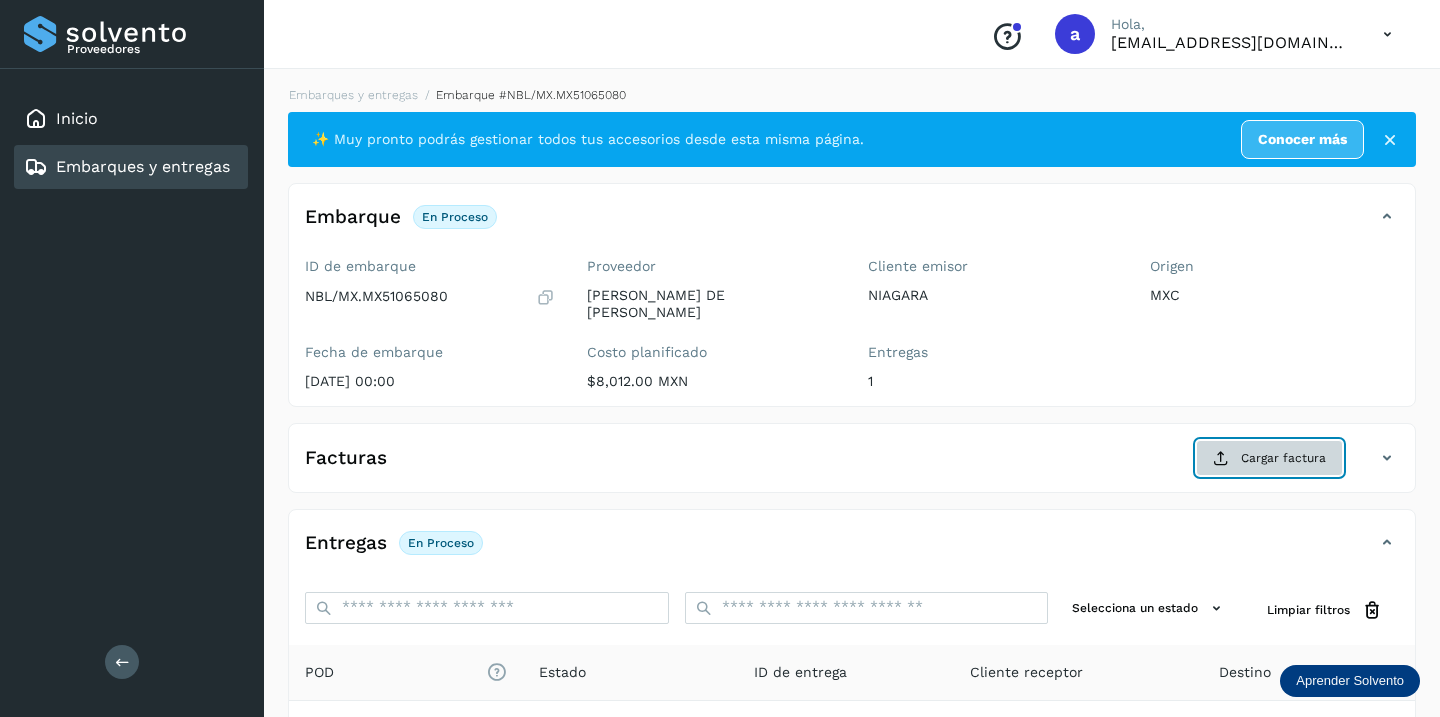click on "Cargar factura" 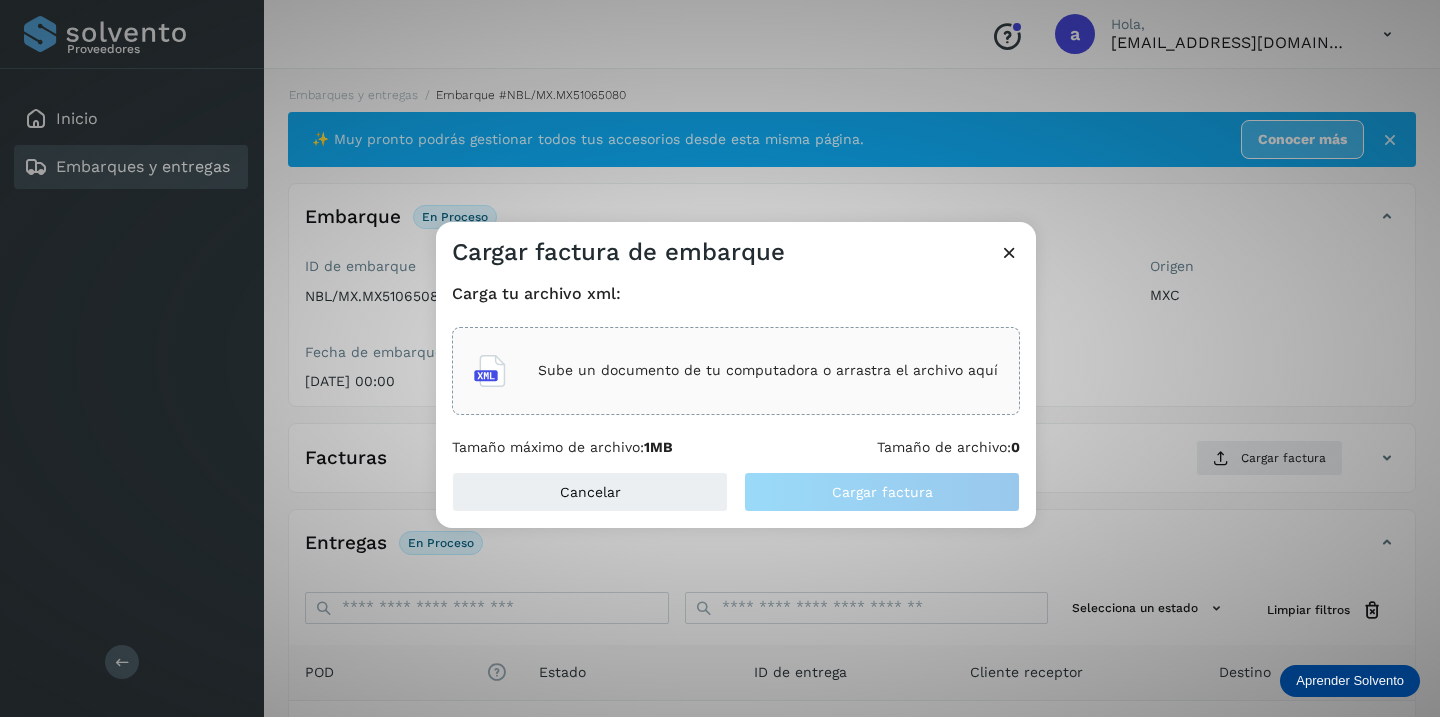 click on "Sube un documento de tu computadora o arrastra el archivo aquí" 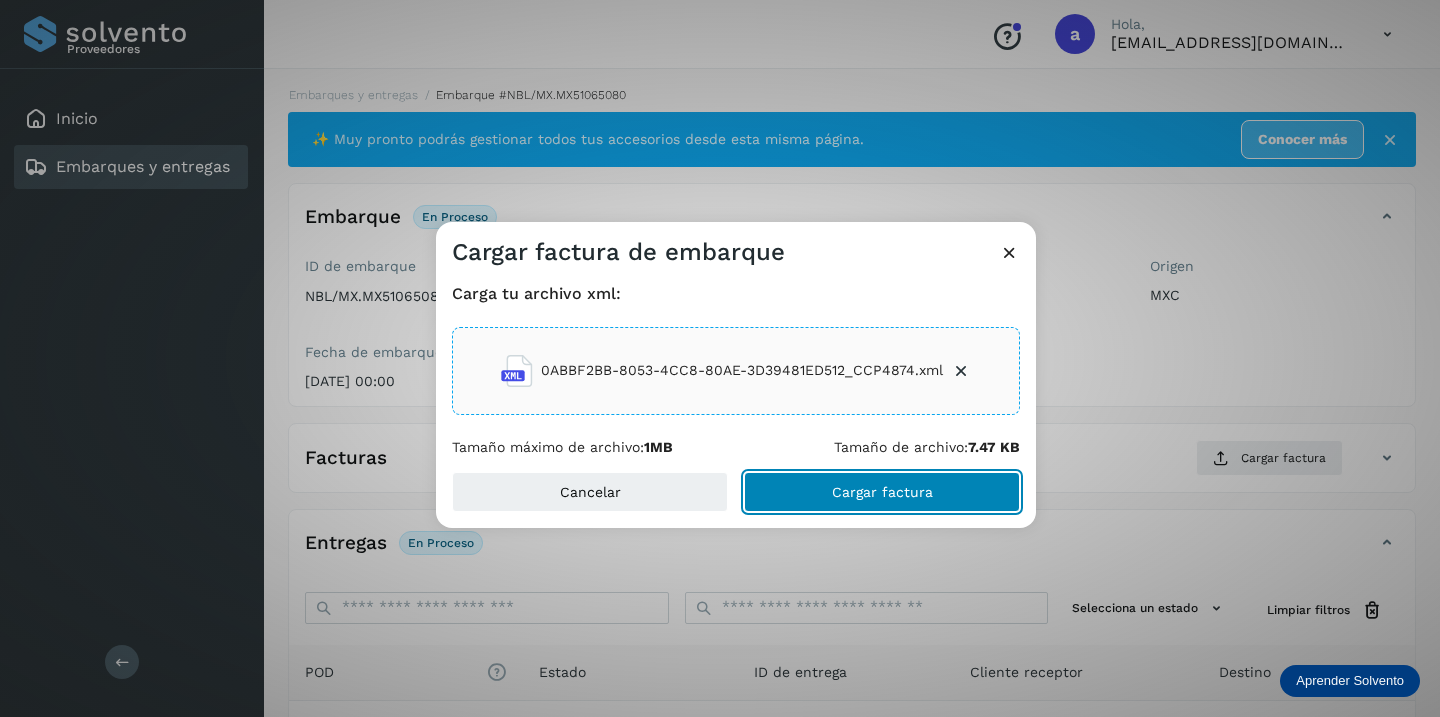 click on "Cargar factura" 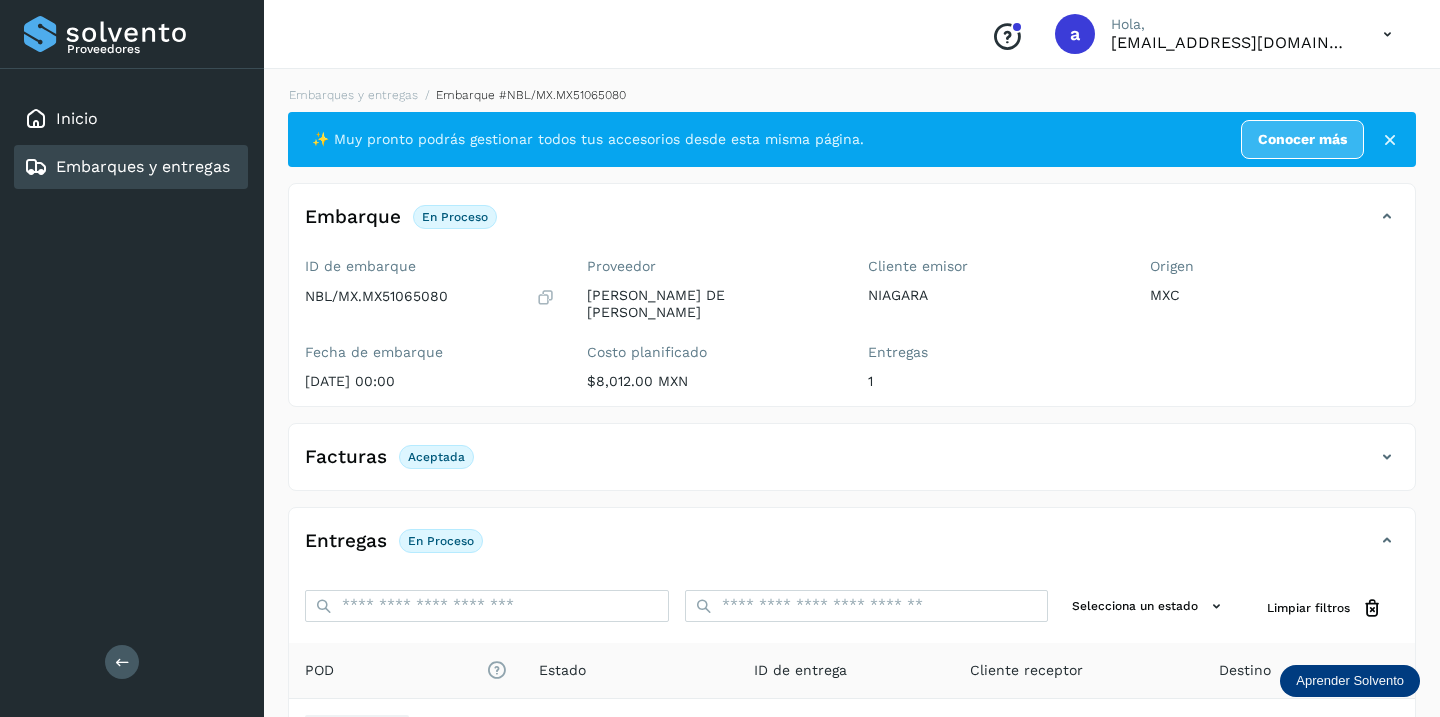 scroll, scrollTop: 230, scrollLeft: 0, axis: vertical 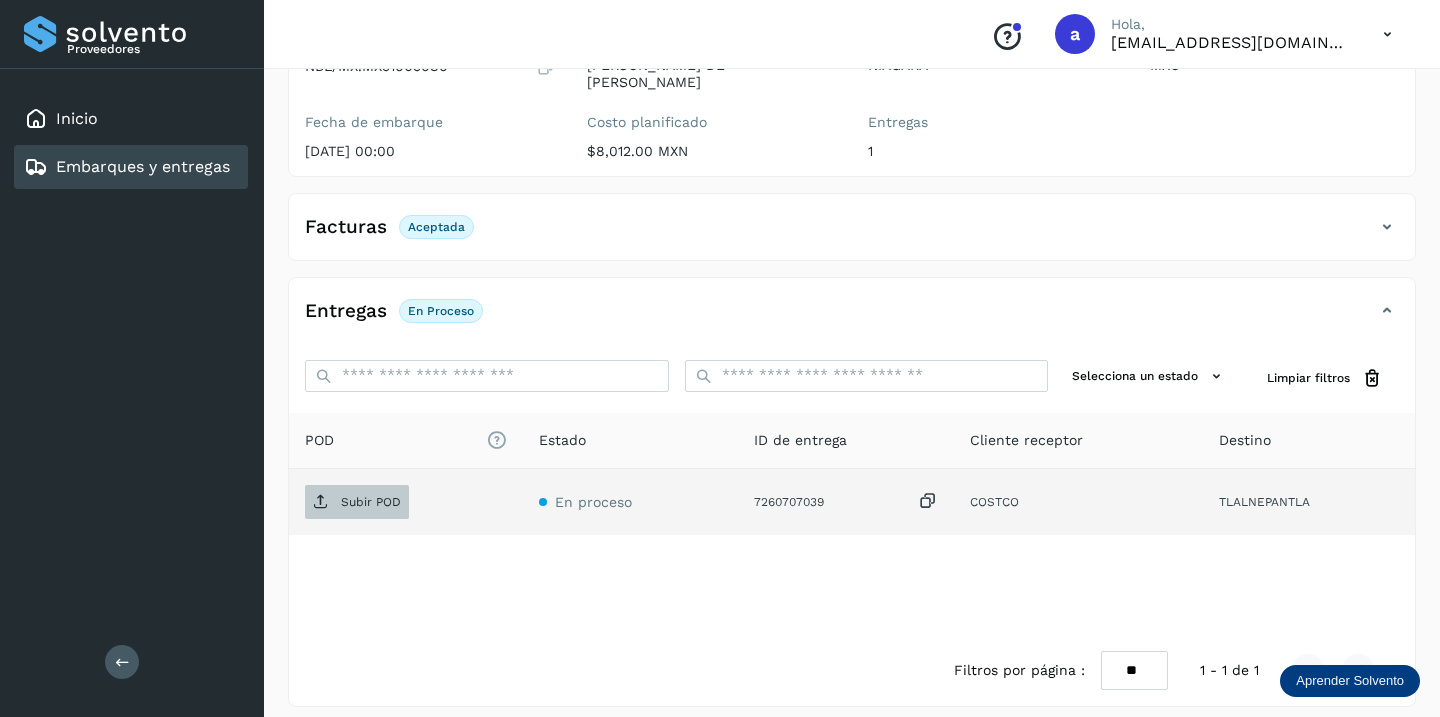 click on "Subir POD" at bounding box center (371, 502) 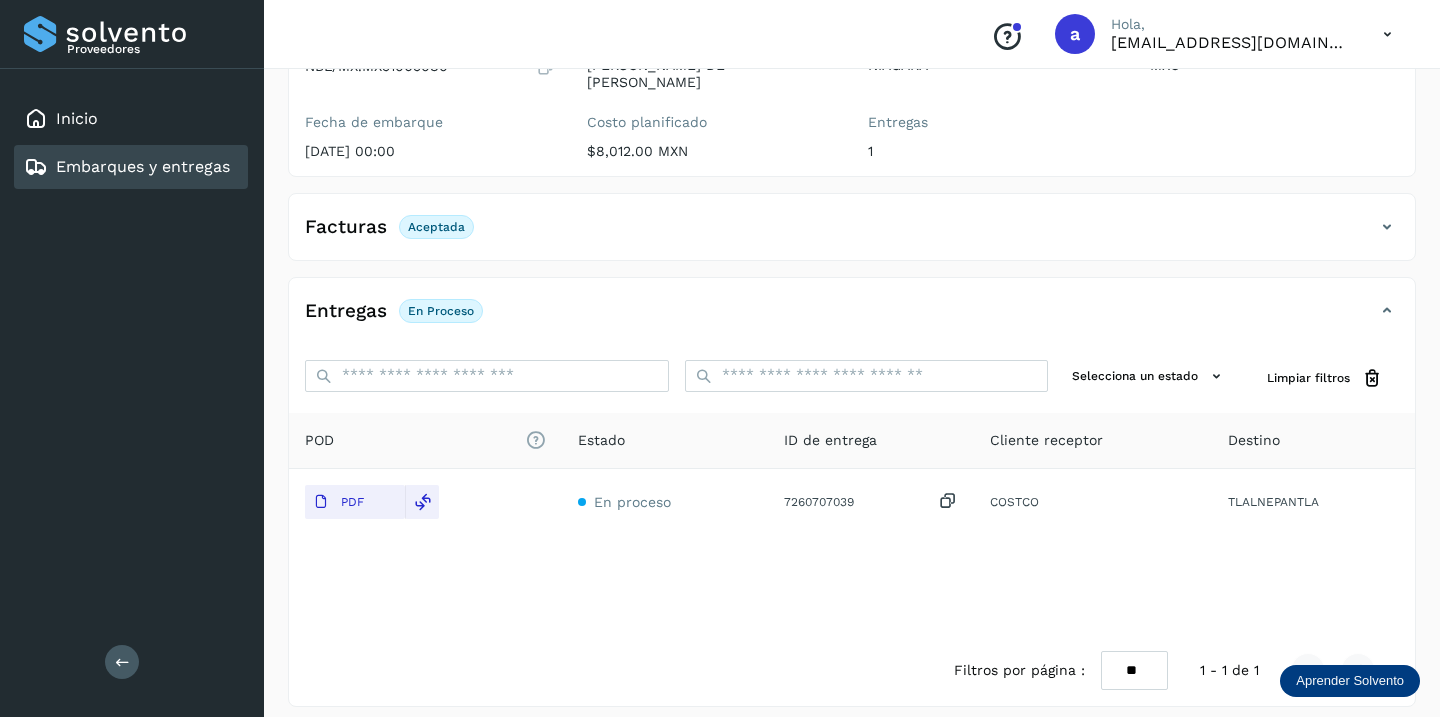 click on "Embarques y entregas" at bounding box center (143, 166) 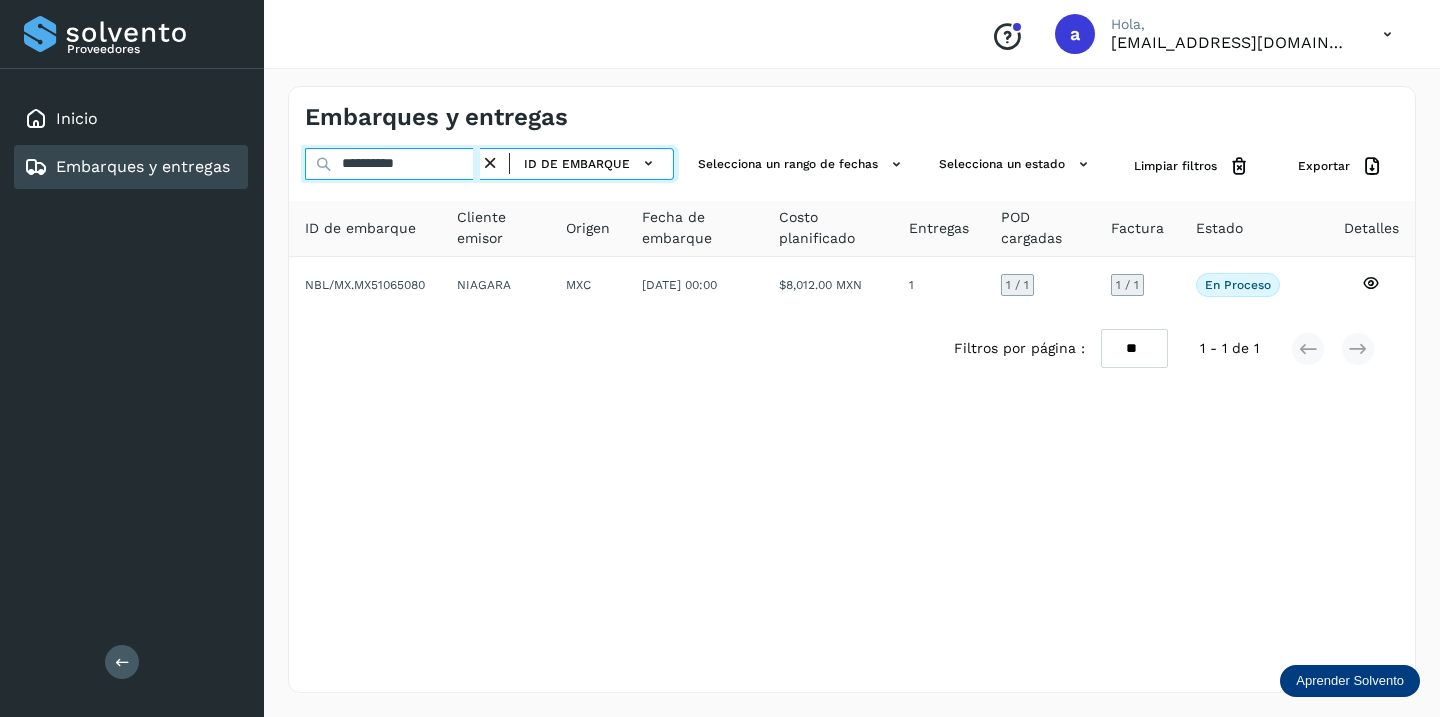 drag, startPoint x: 448, startPoint y: 164, endPoint x: 210, endPoint y: 146, distance: 238.6797 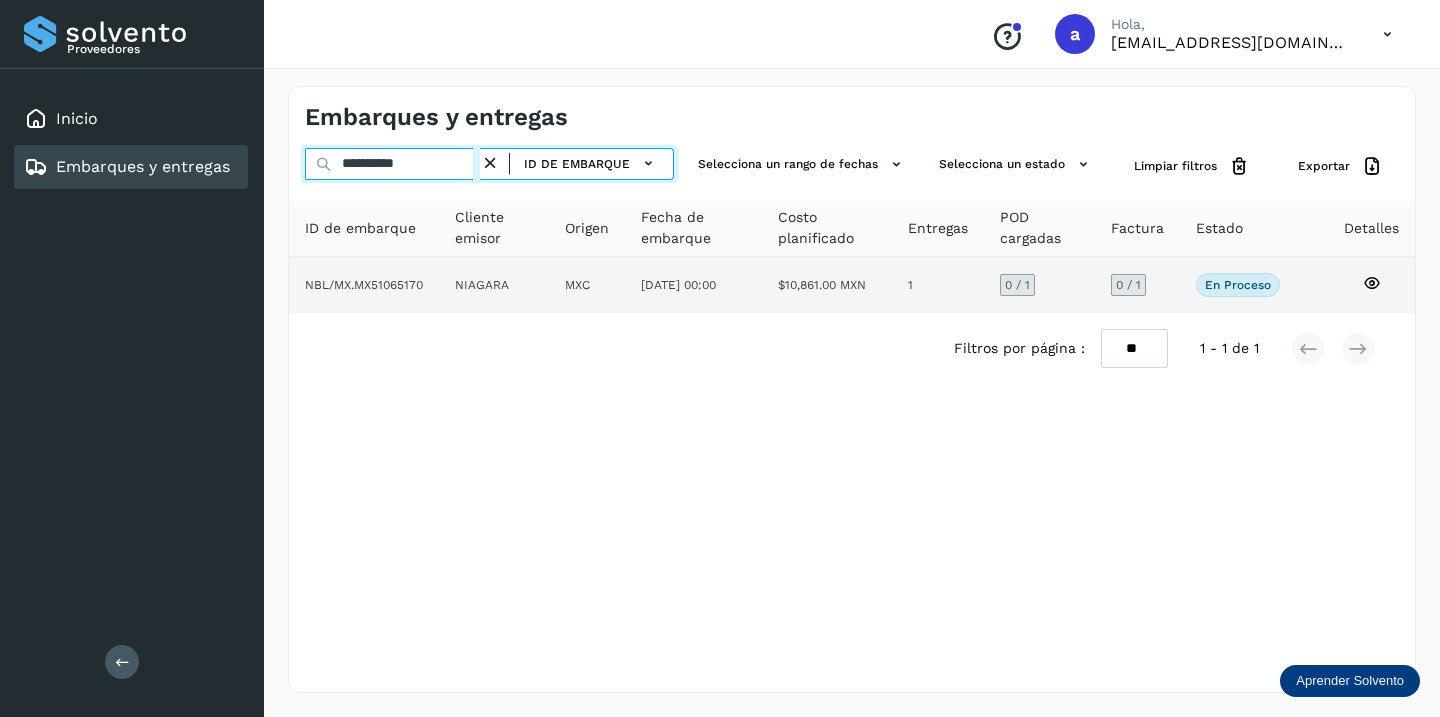 type on "**********" 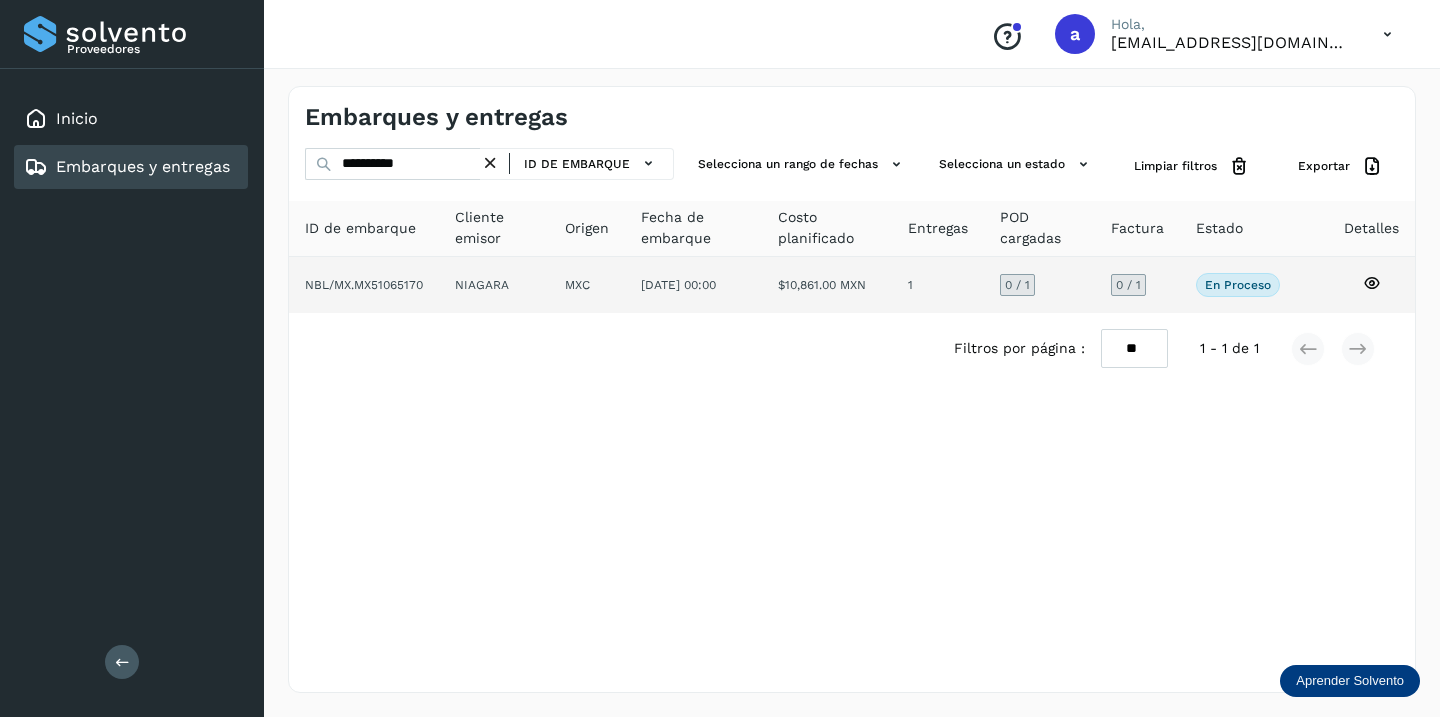click on "0 / 1" 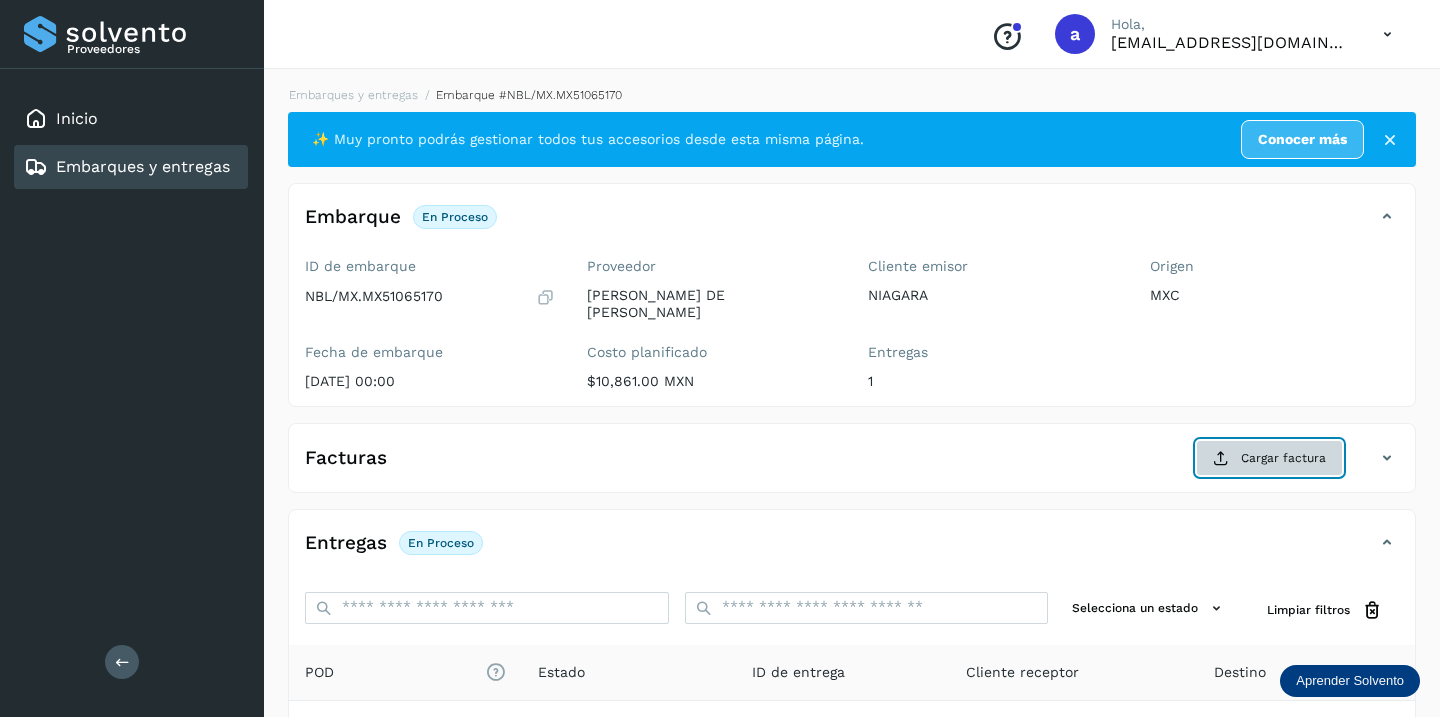 click on "Cargar factura" 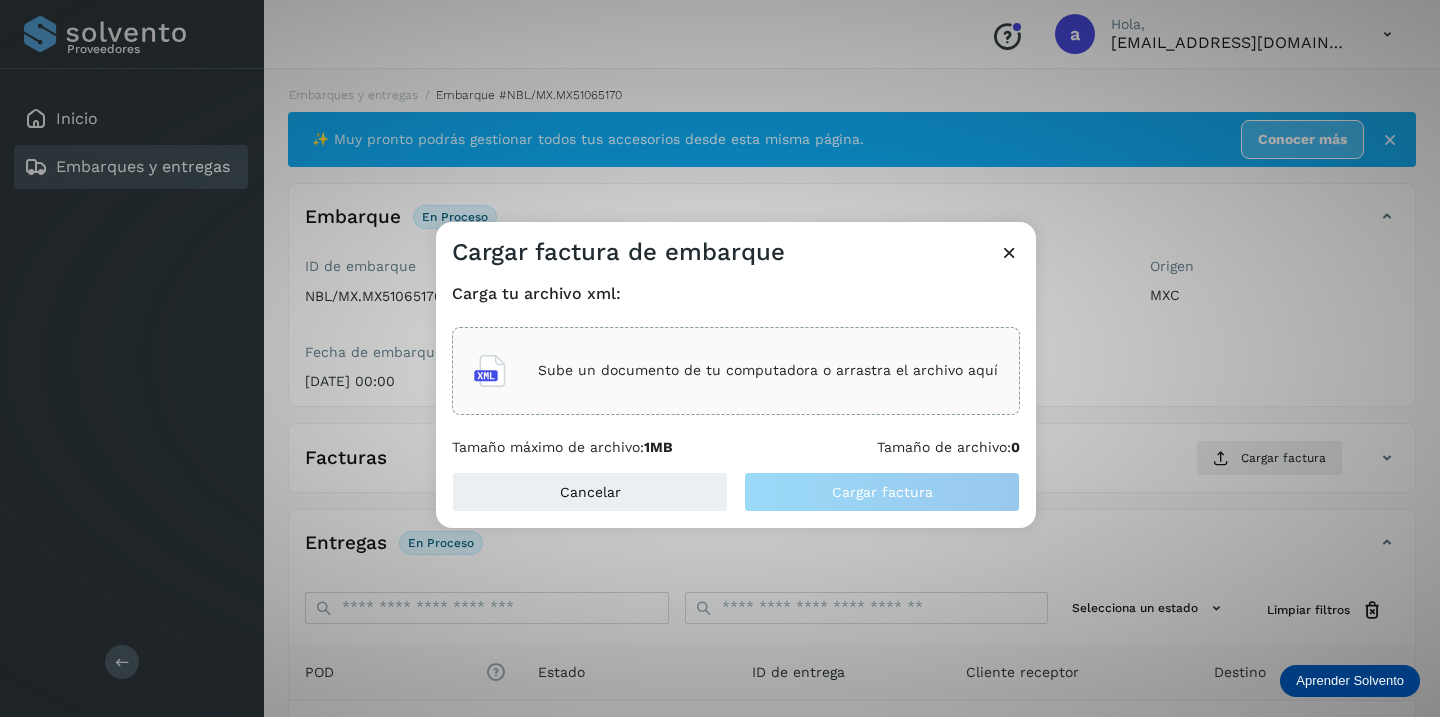 click on "Sube un documento de tu computadora o arrastra el archivo aquí" at bounding box center (768, 370) 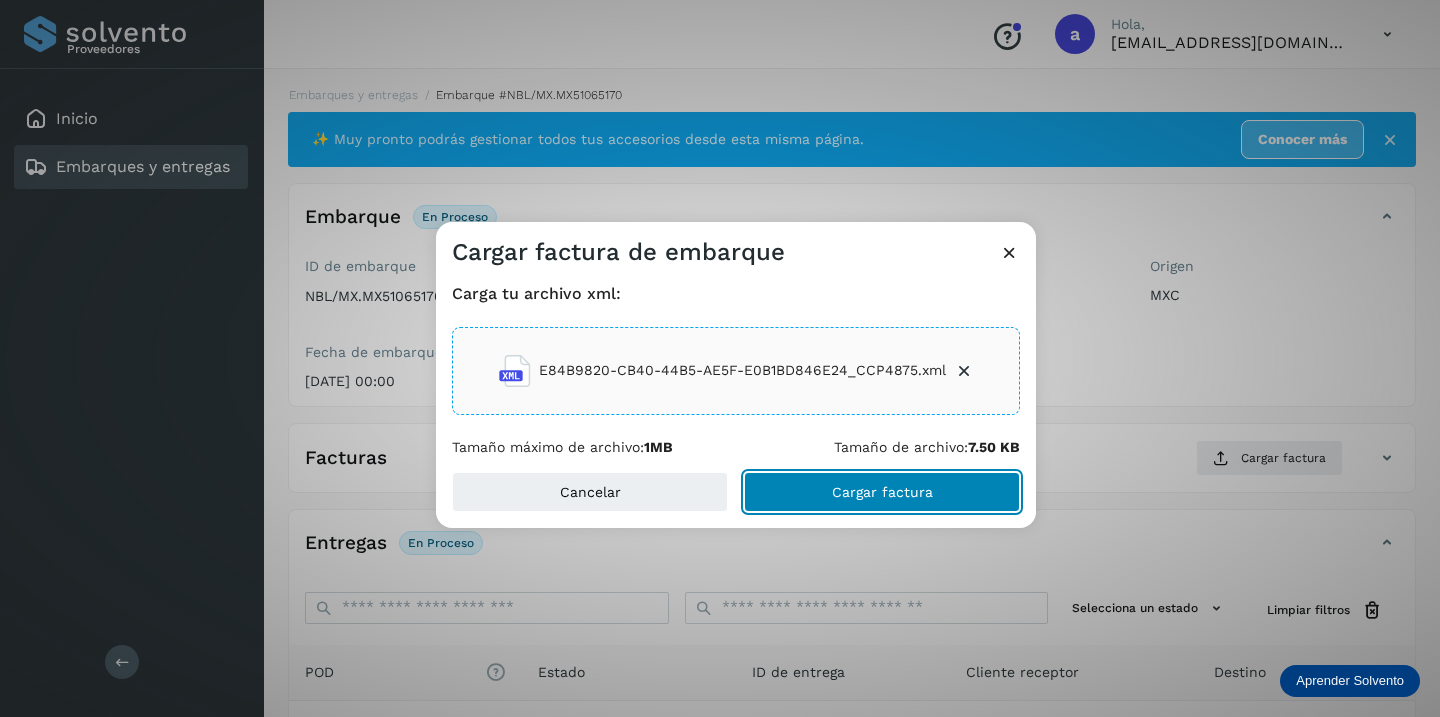 click on "Cargar factura" 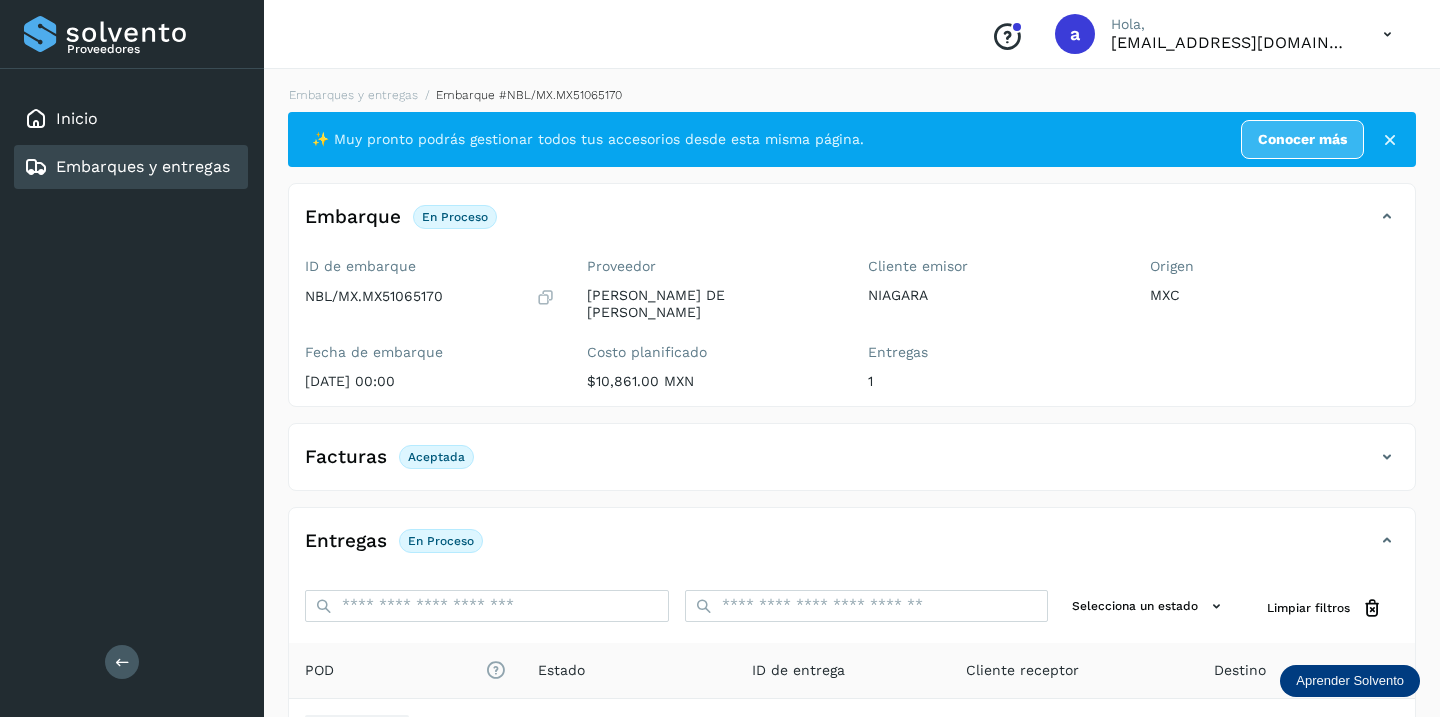 scroll, scrollTop: 230, scrollLeft: 0, axis: vertical 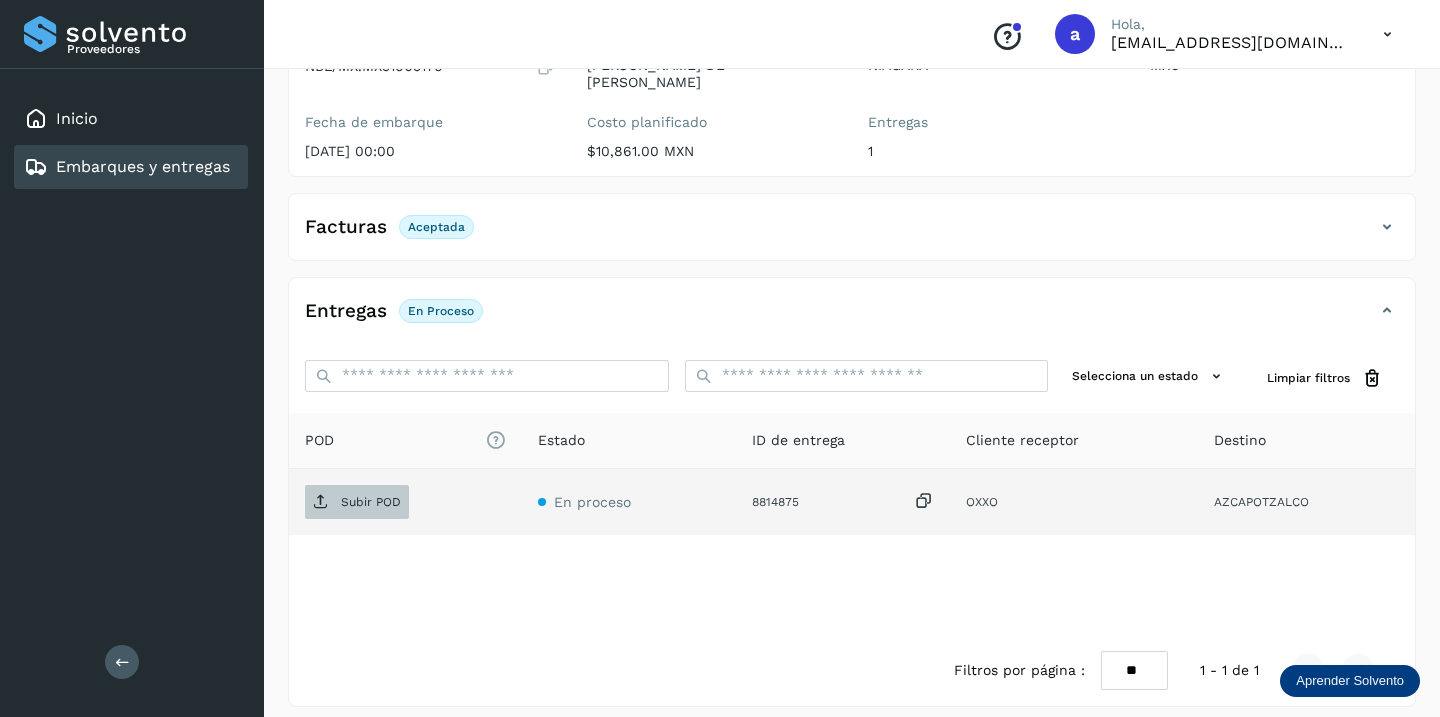 click on "Subir POD" at bounding box center [371, 502] 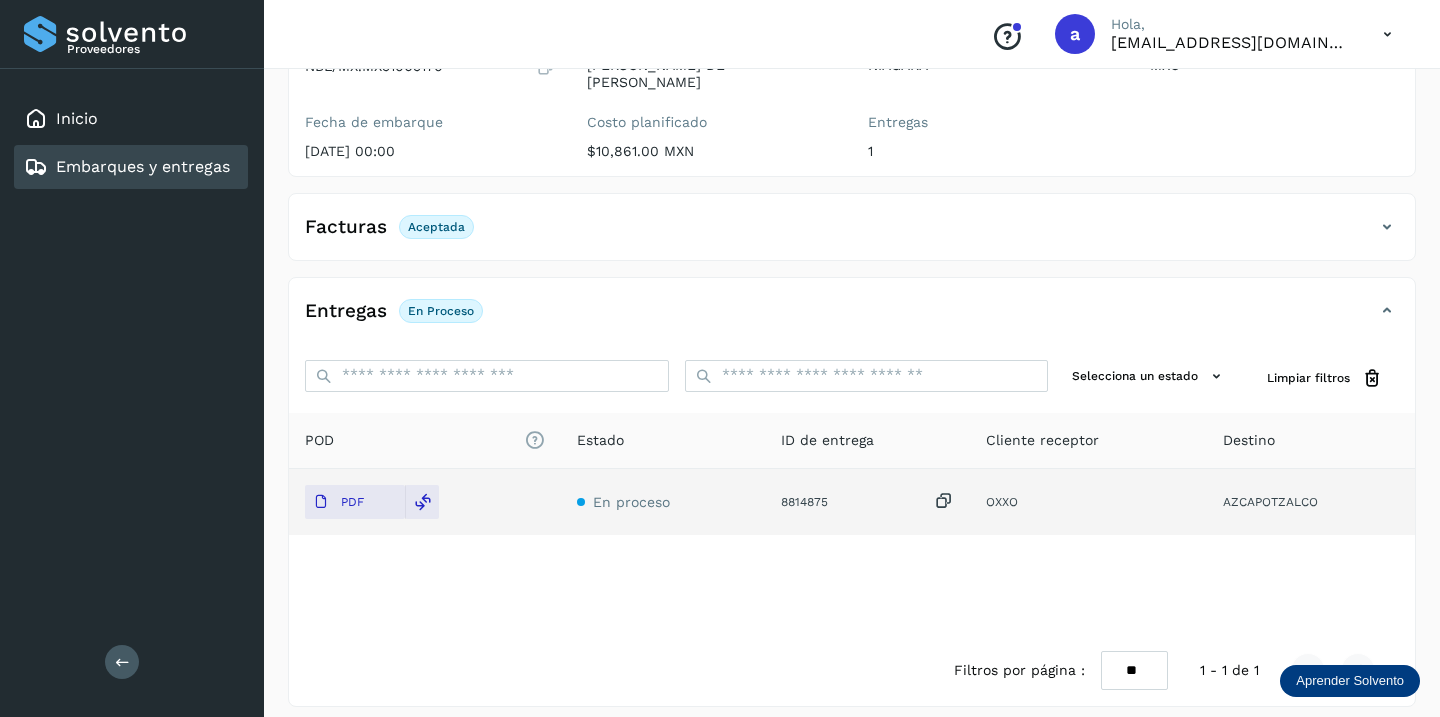 click on "Embarques y entregas" at bounding box center [143, 166] 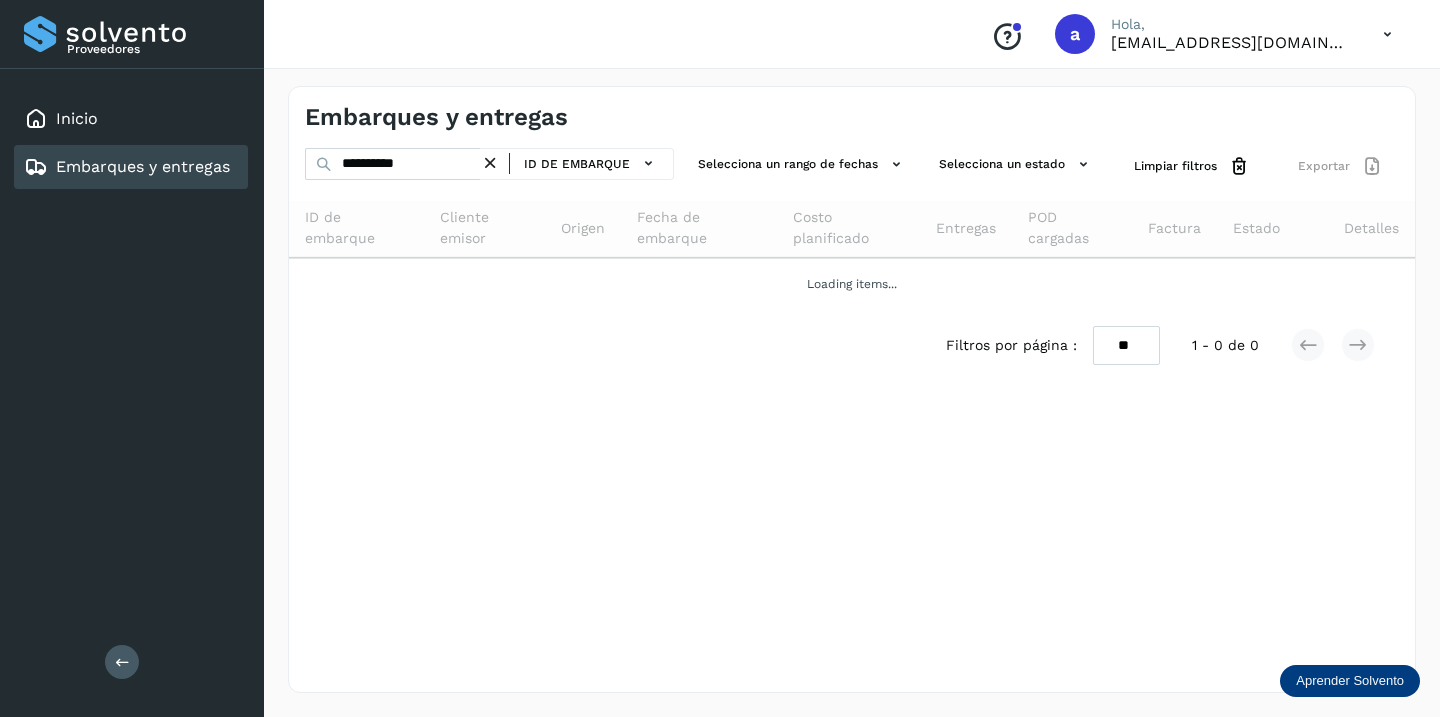 scroll, scrollTop: 0, scrollLeft: 0, axis: both 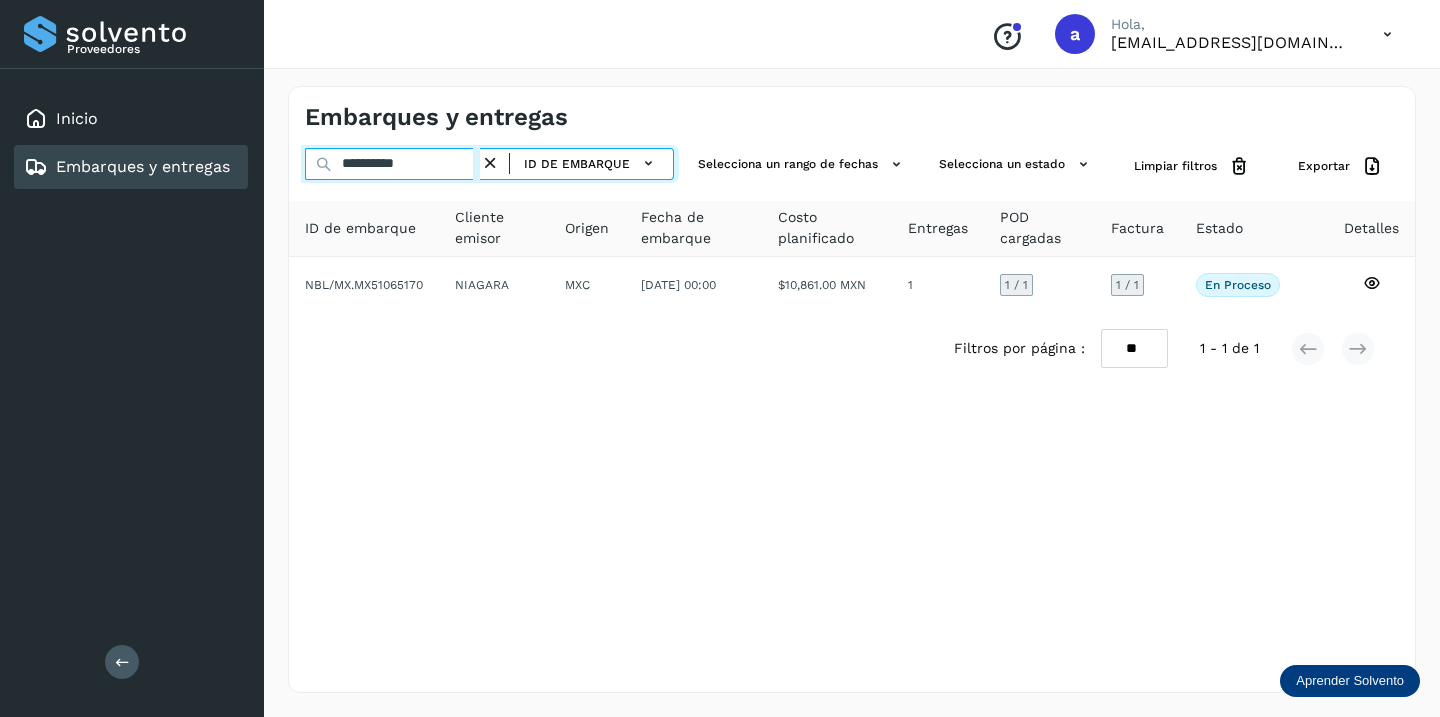 drag, startPoint x: 443, startPoint y: 166, endPoint x: 11, endPoint y: 144, distance: 432.5598 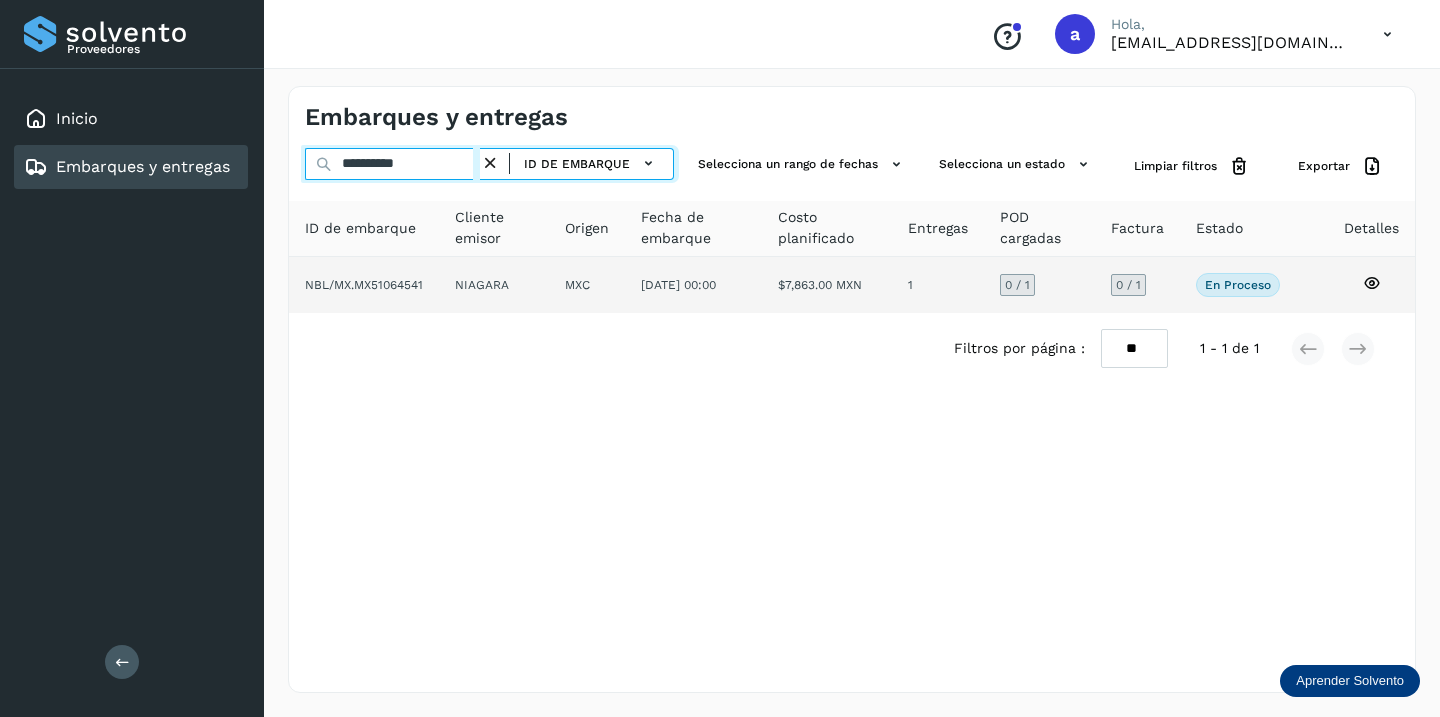 type on "**********" 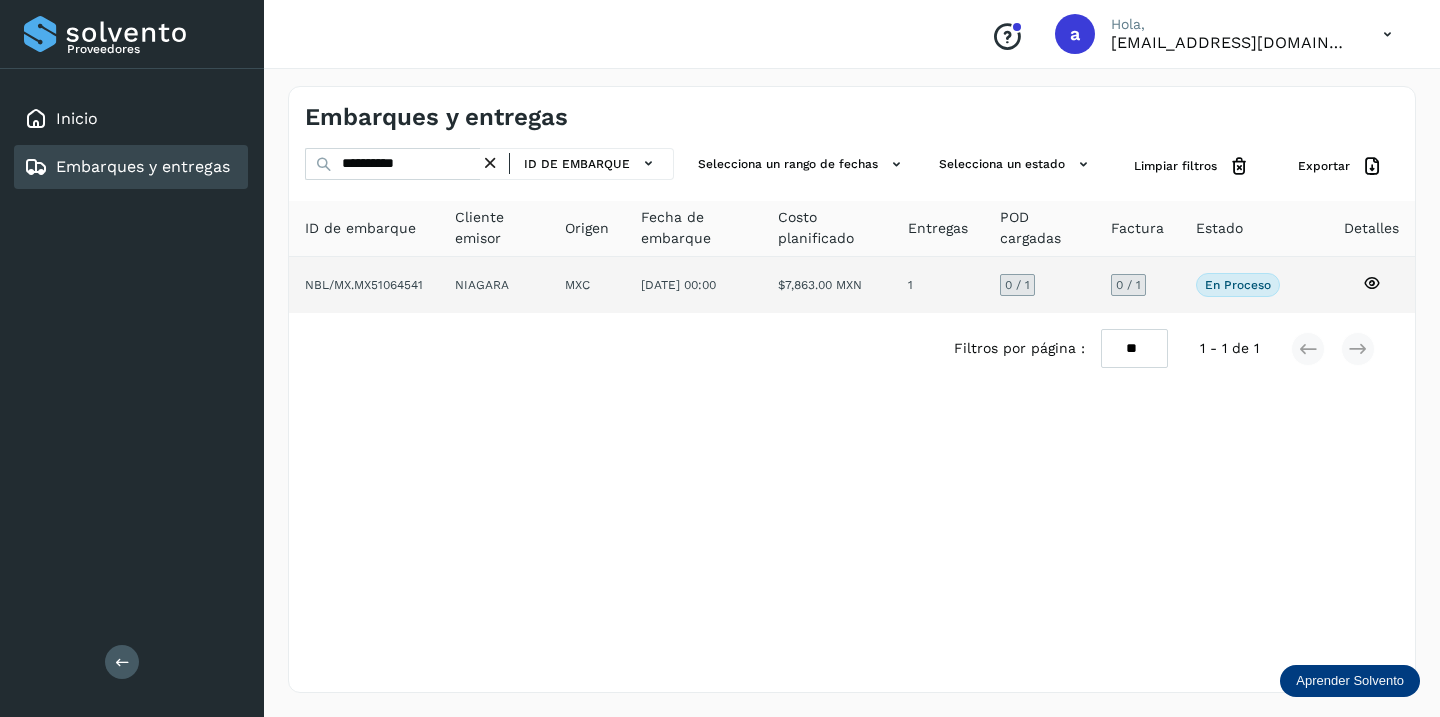click on "0 / 1" at bounding box center (1128, 285) 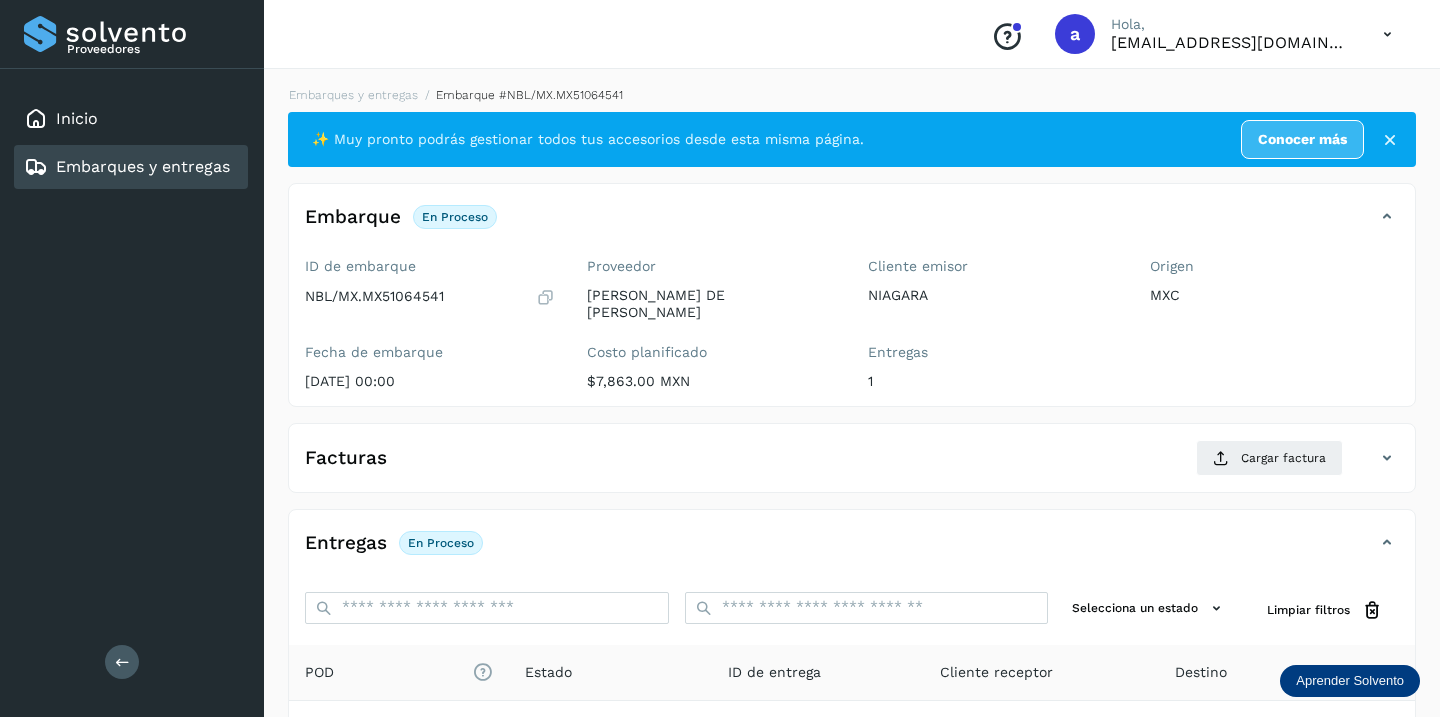 scroll, scrollTop: 116, scrollLeft: 0, axis: vertical 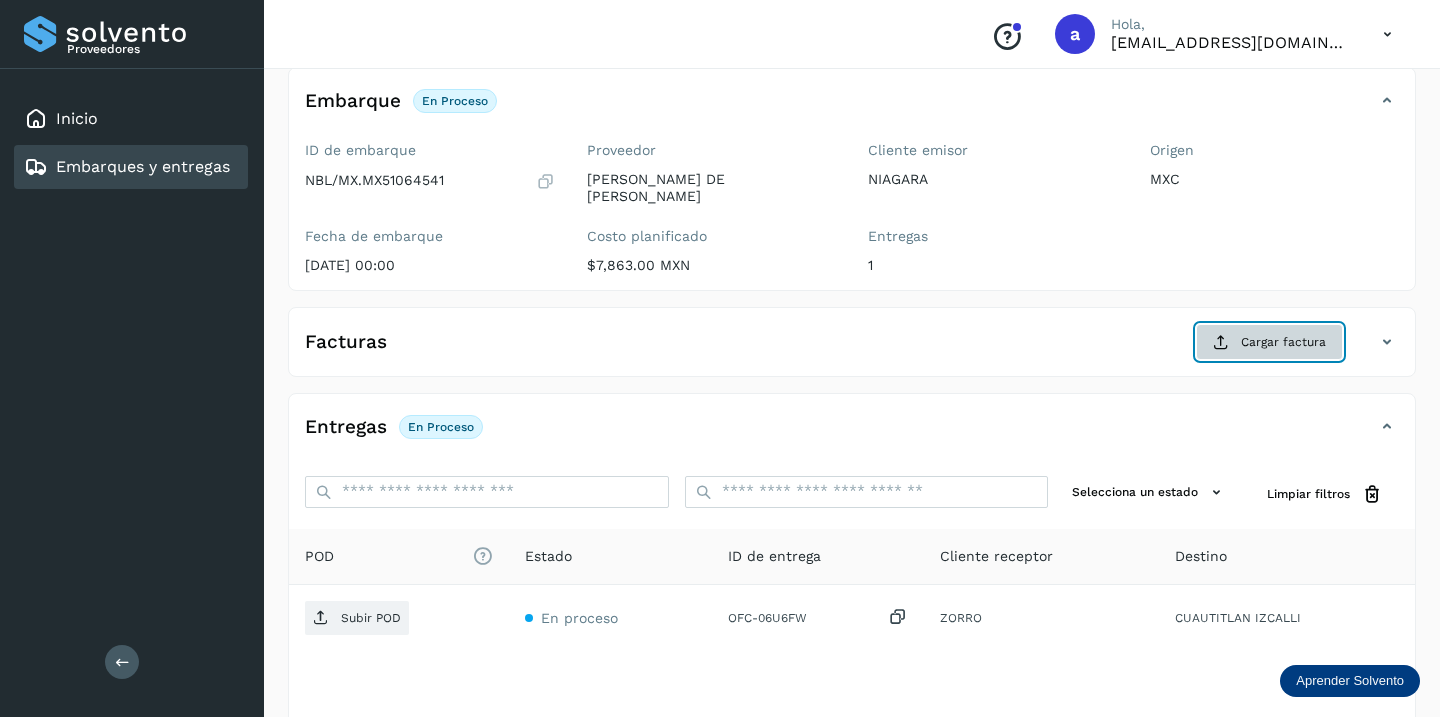 click on "Cargar factura" 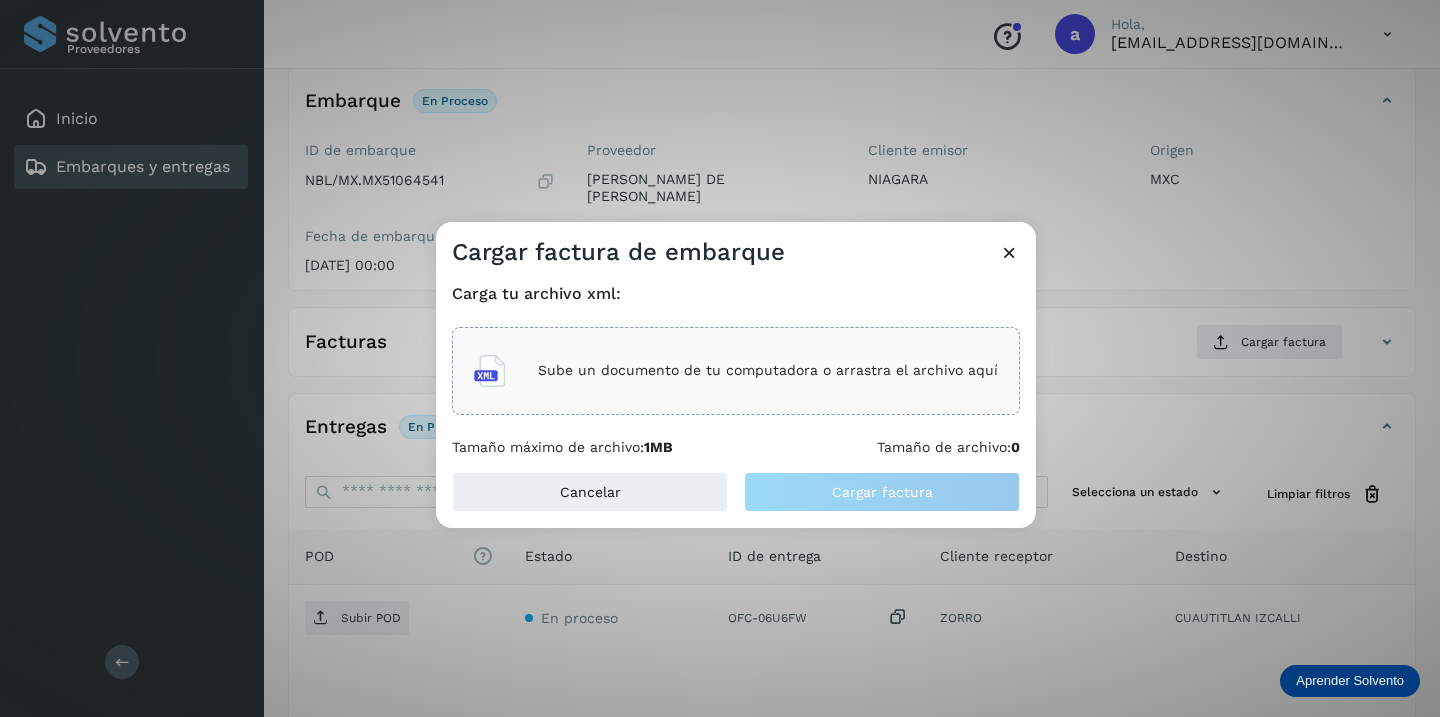 click on "Sube un documento de tu computadora o arrastra el archivo aquí" at bounding box center (768, 370) 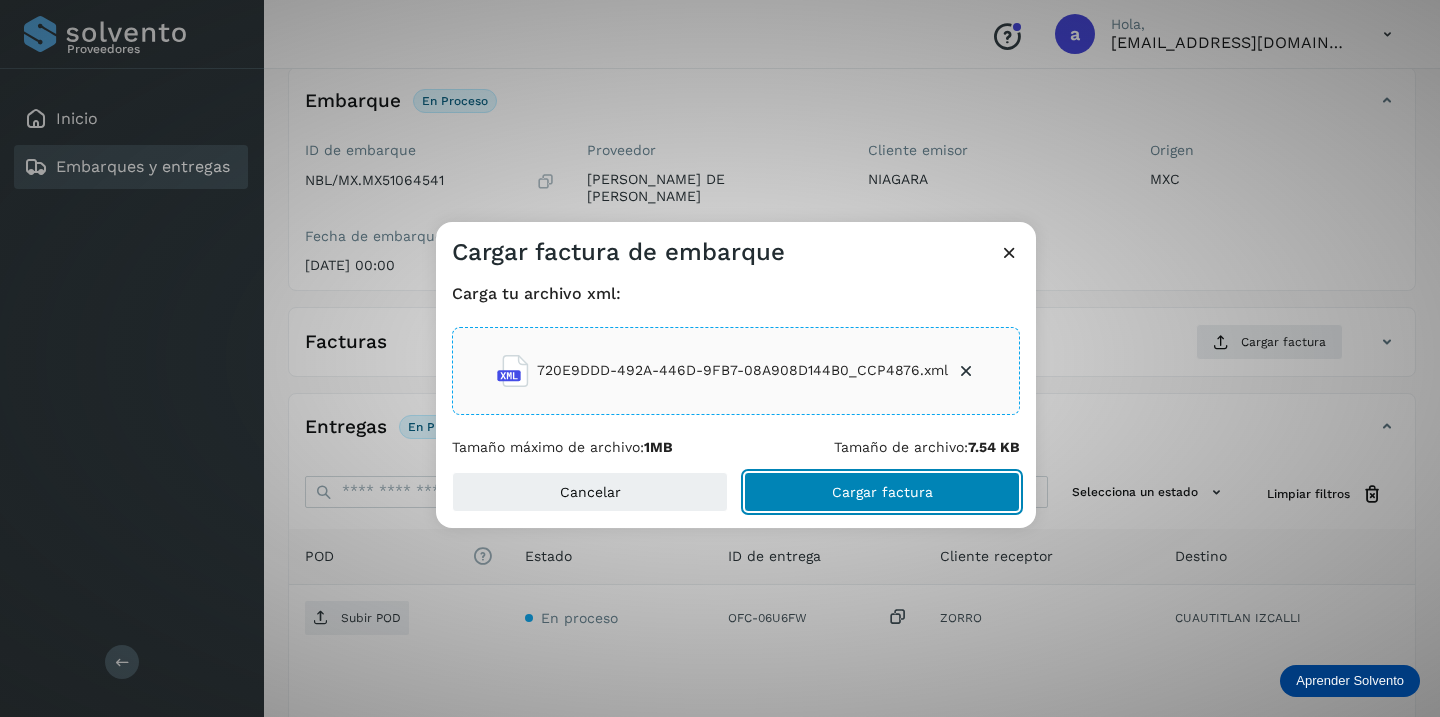 click on "Cargar factura" 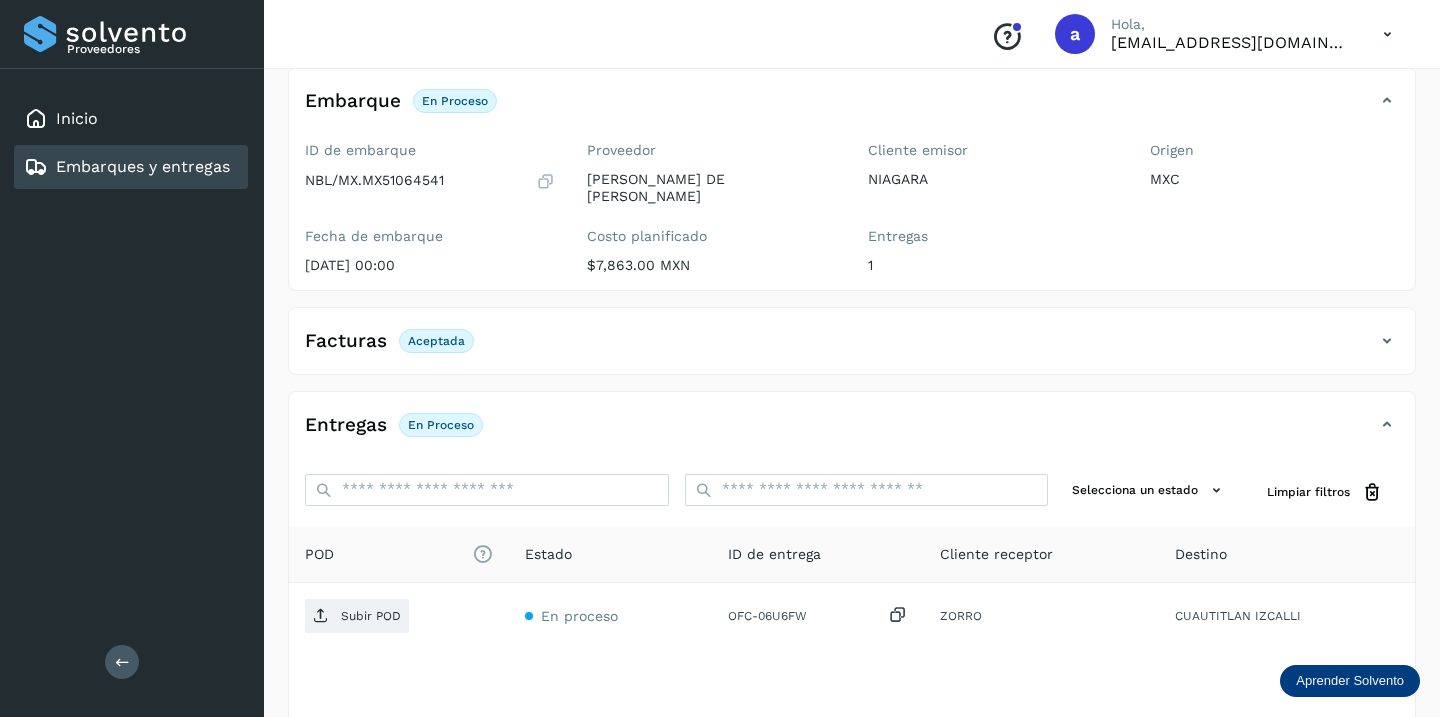 scroll, scrollTop: 230, scrollLeft: 0, axis: vertical 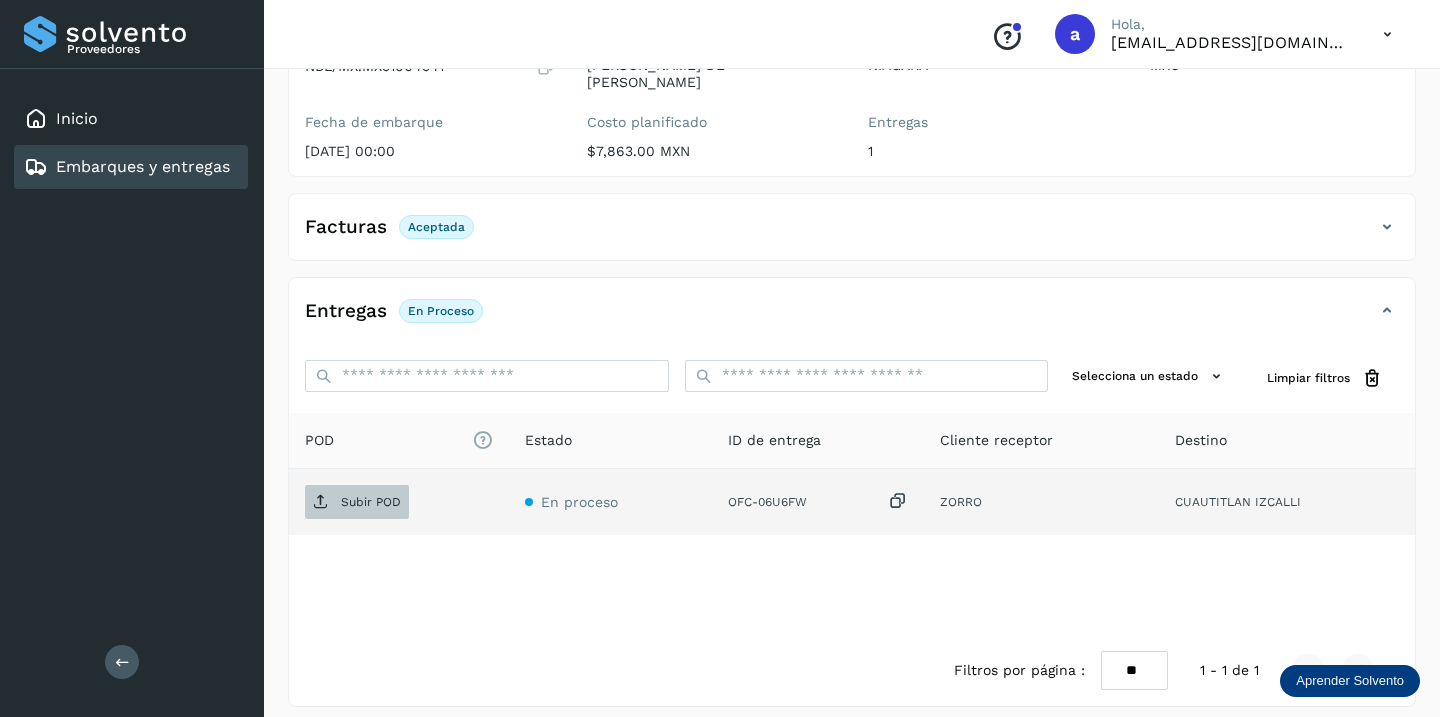 click on "Subir POD" at bounding box center (371, 502) 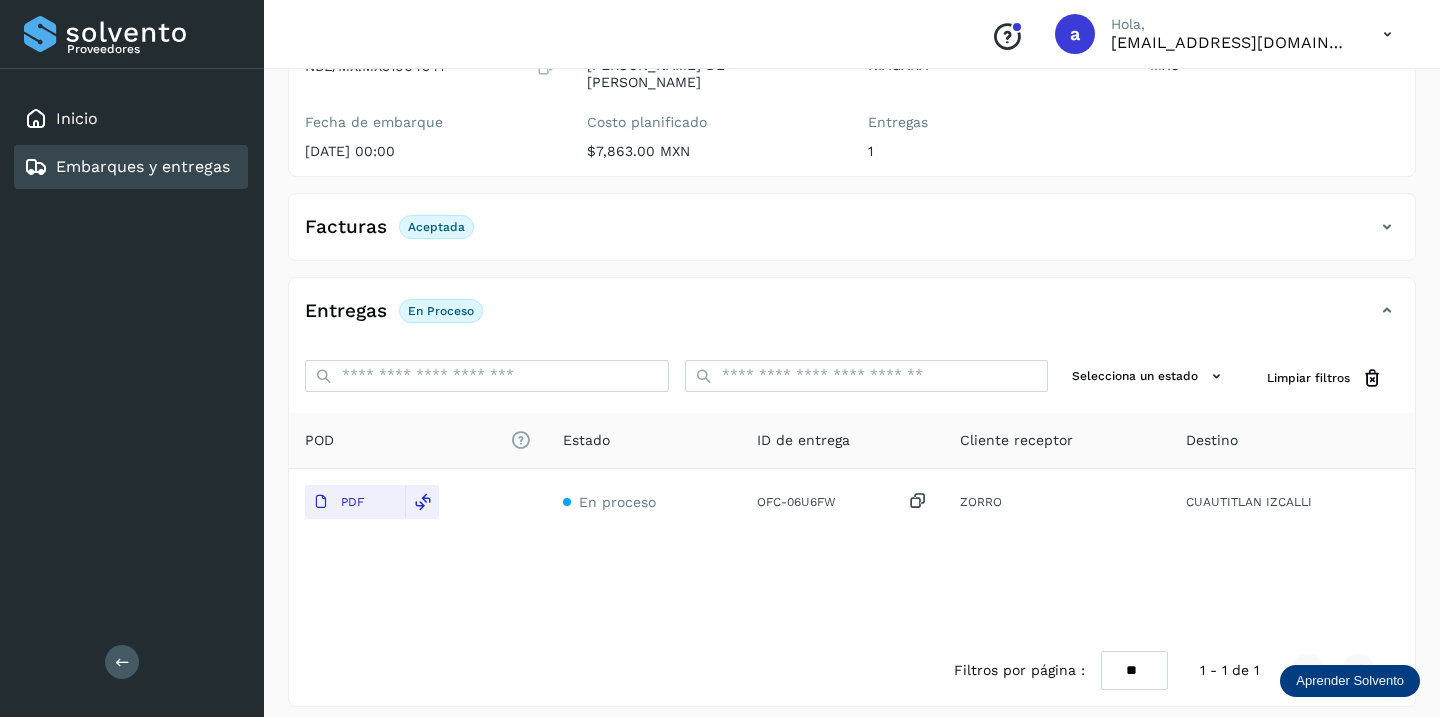 click on "Embarques y entregas" at bounding box center [143, 166] 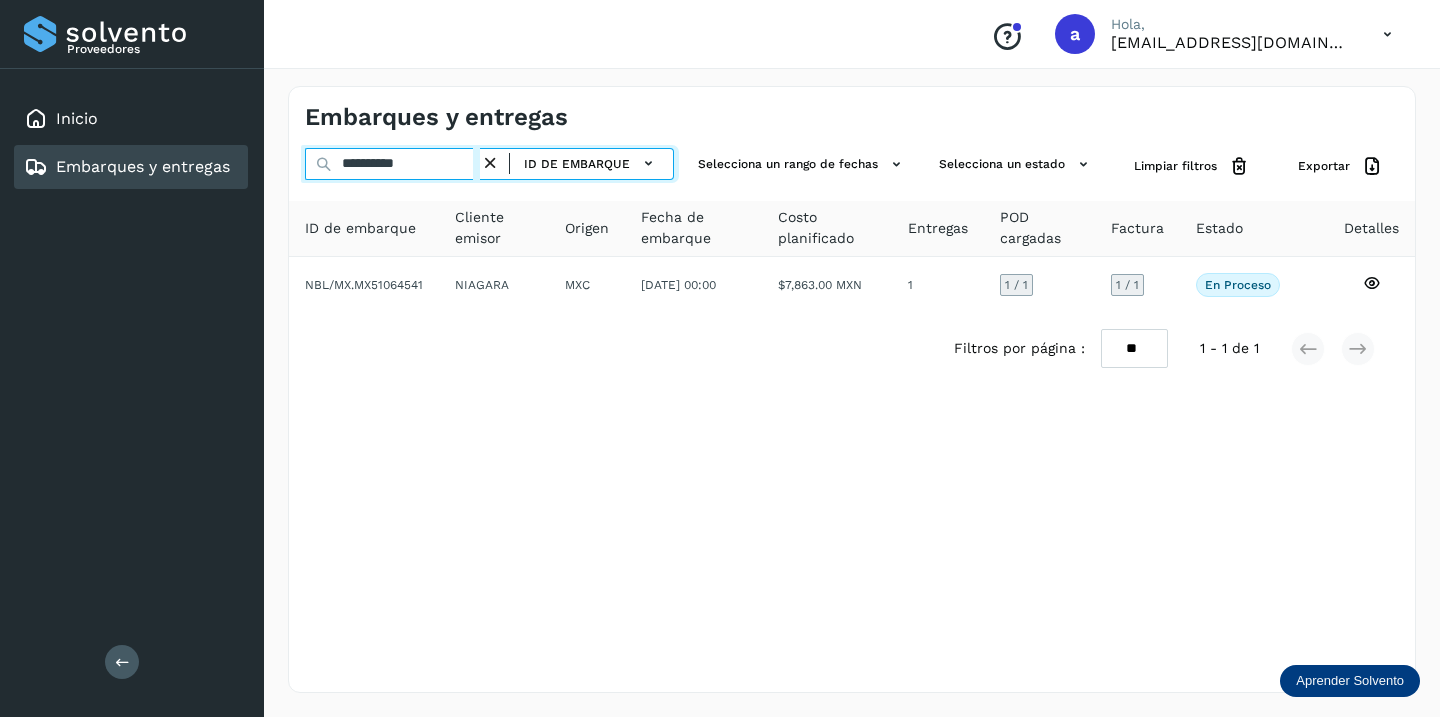 drag, startPoint x: 437, startPoint y: 166, endPoint x: 143, endPoint y: 146, distance: 294.67947 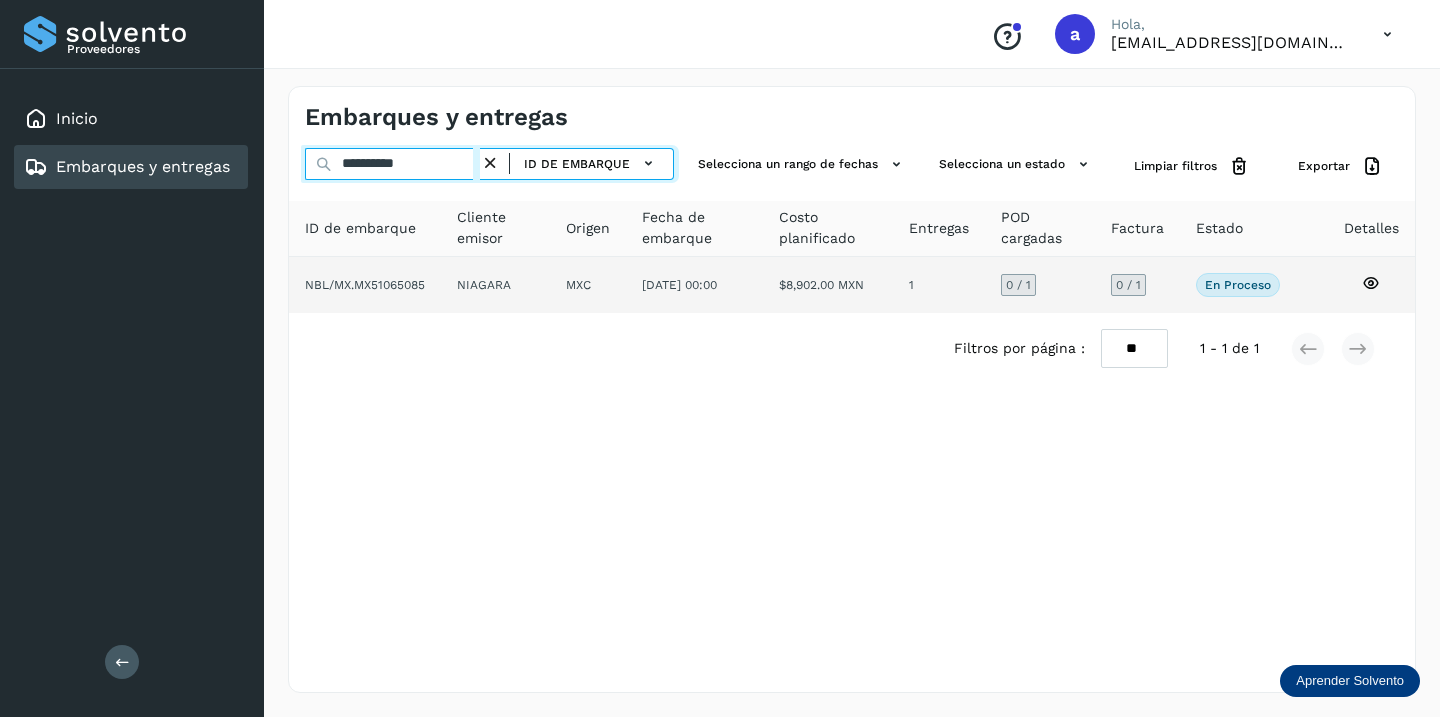 type on "**********" 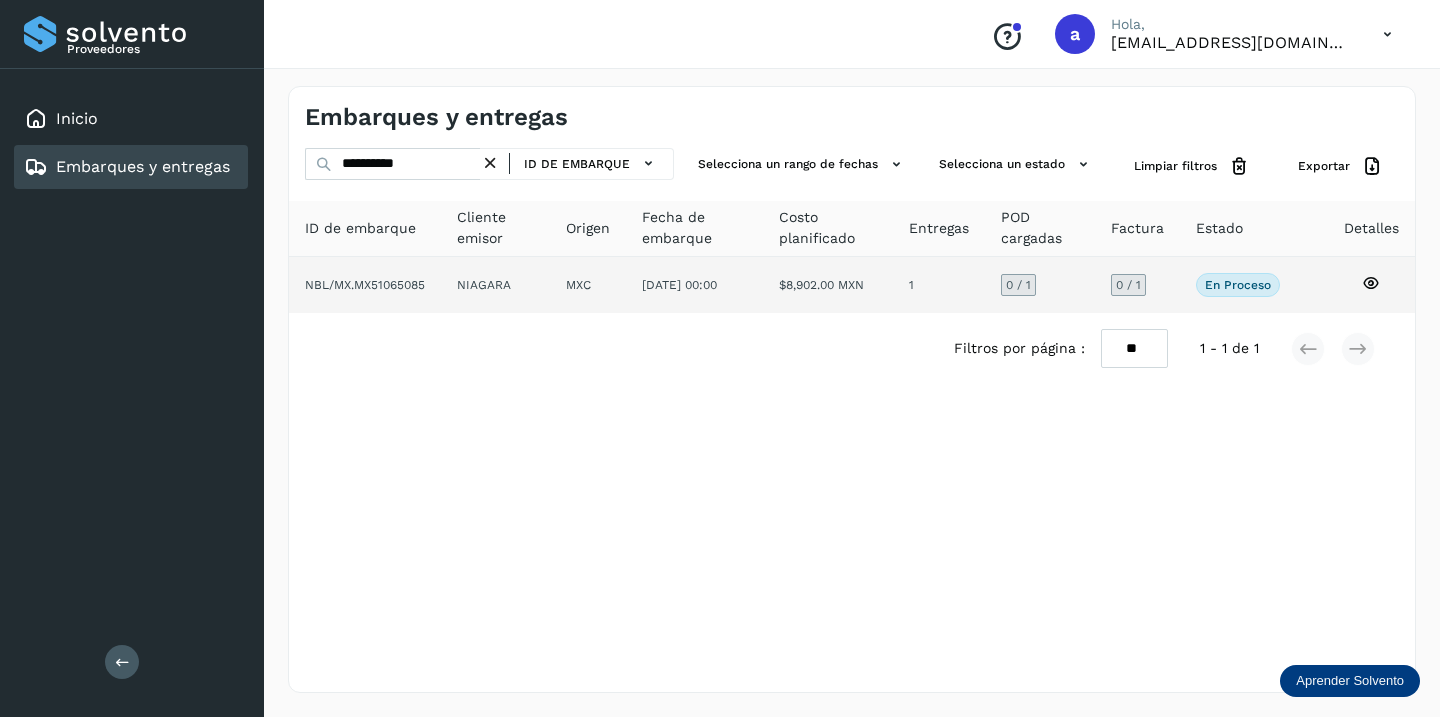 click on "0 / 1" at bounding box center [1128, 285] 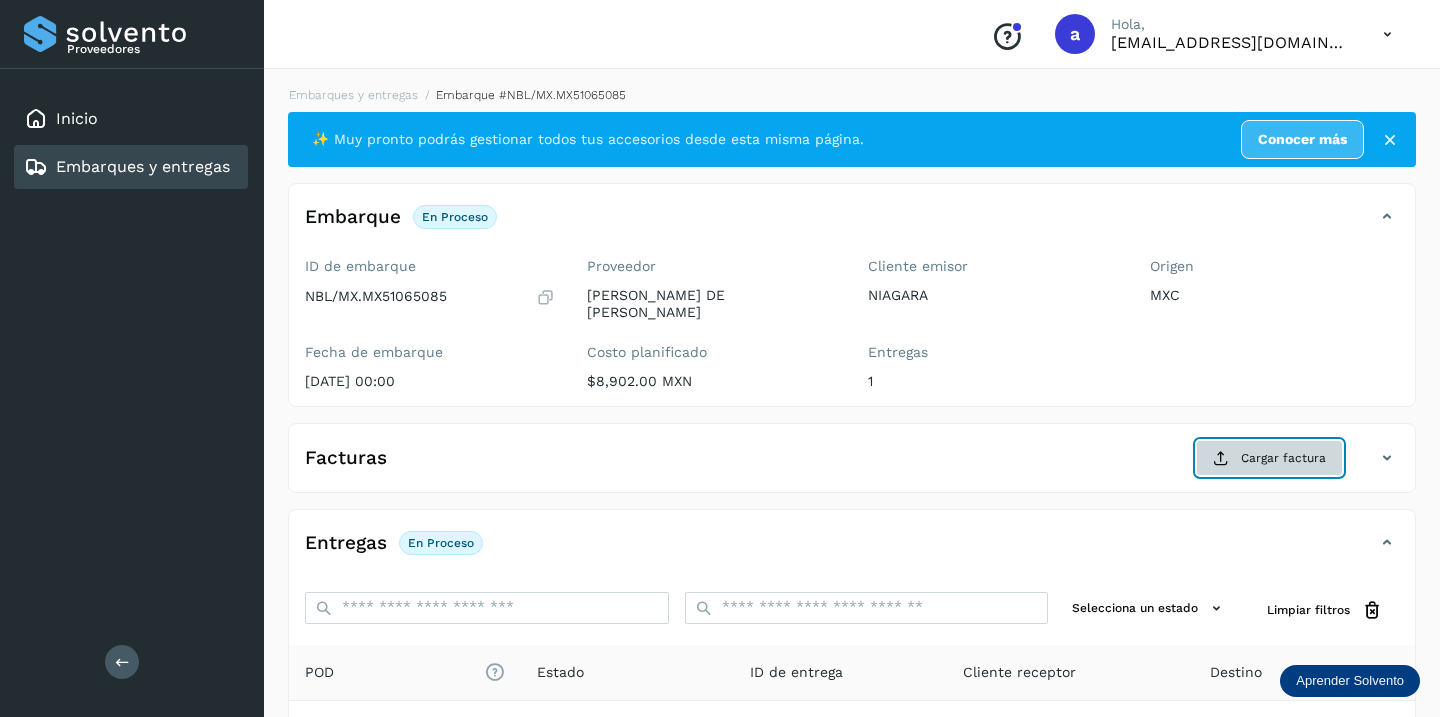 click on "Cargar factura" 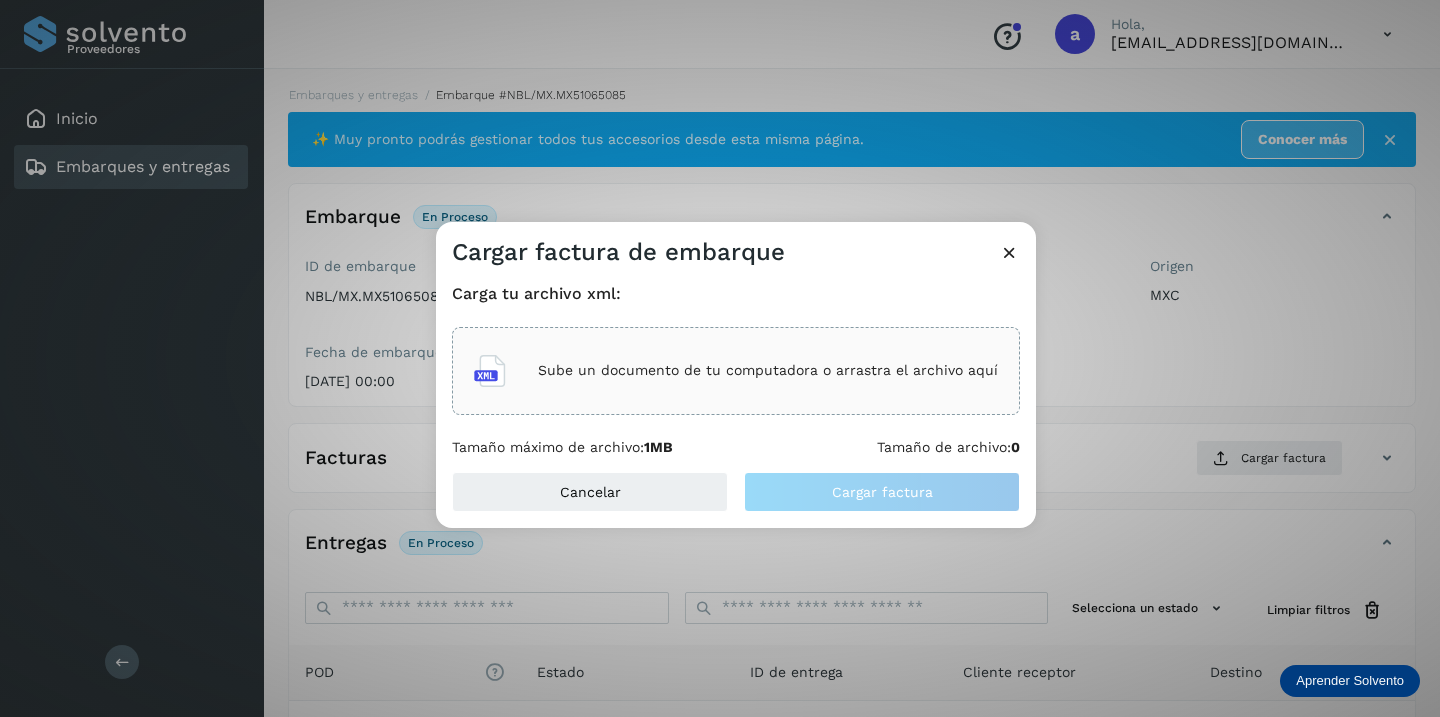 click on "Sube un documento de tu computadora o arrastra el archivo aquí" 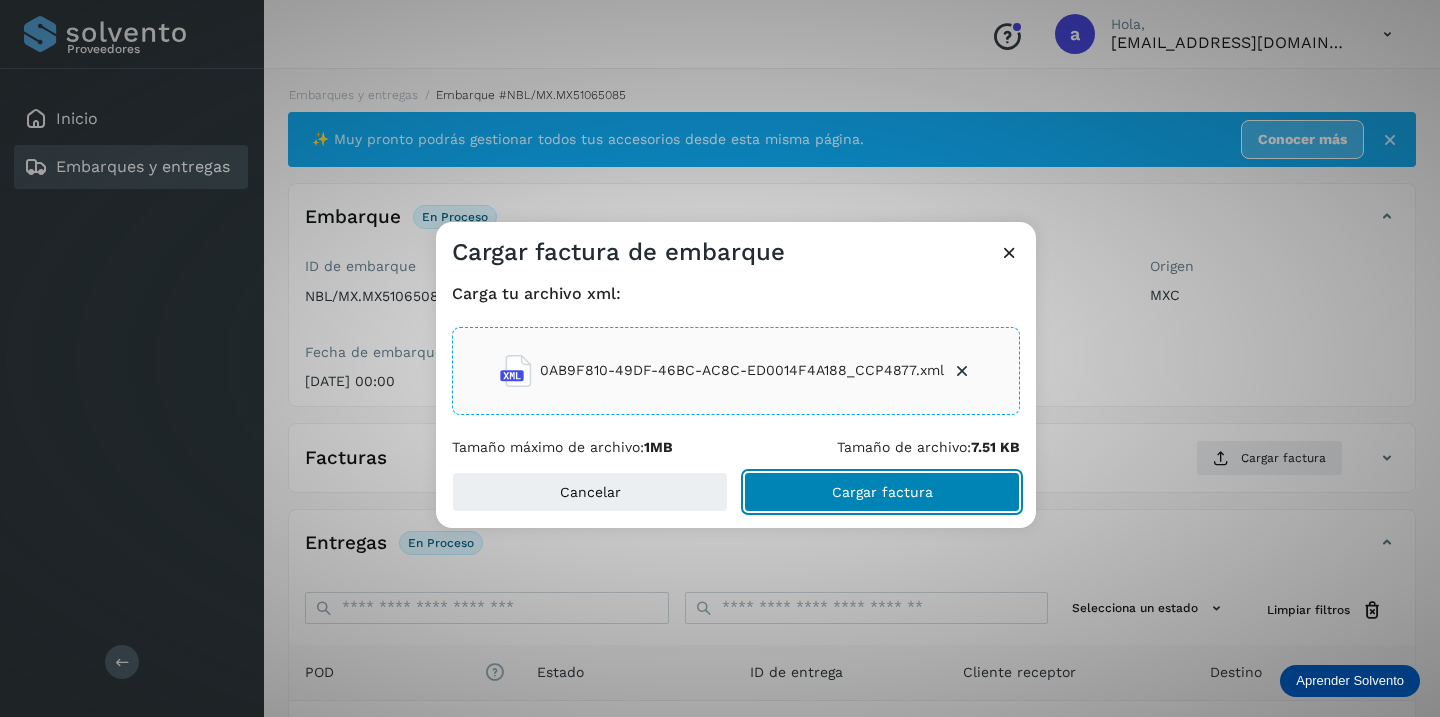 click on "Cargar factura" 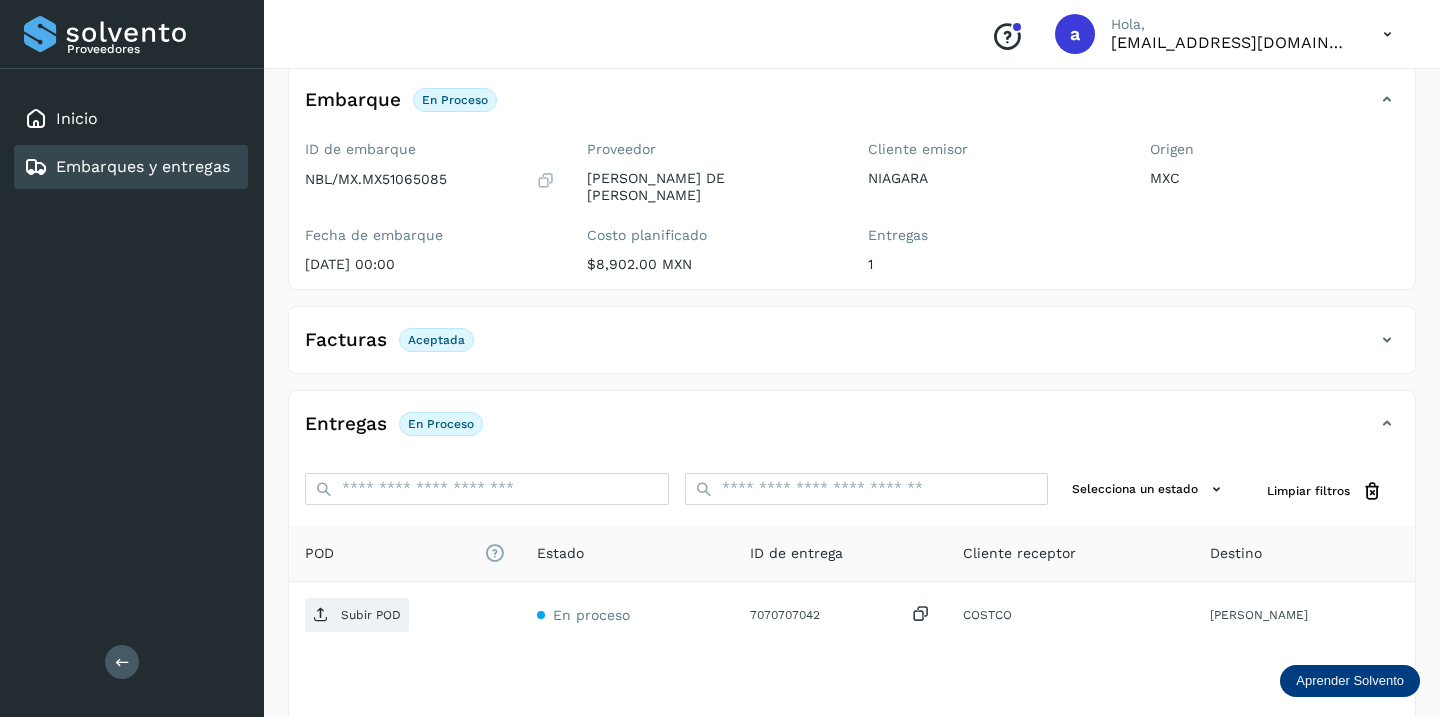 scroll, scrollTop: 230, scrollLeft: 0, axis: vertical 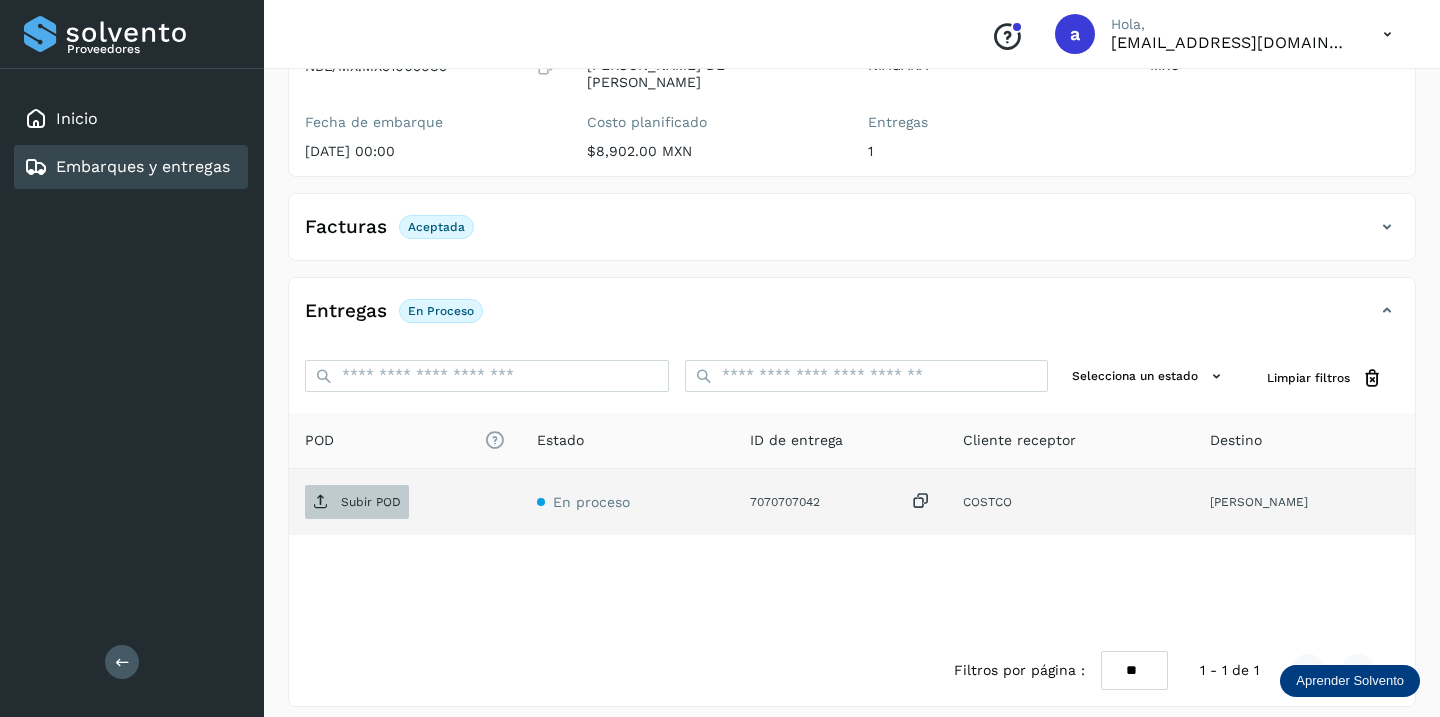 click on "Subir POD" at bounding box center (371, 502) 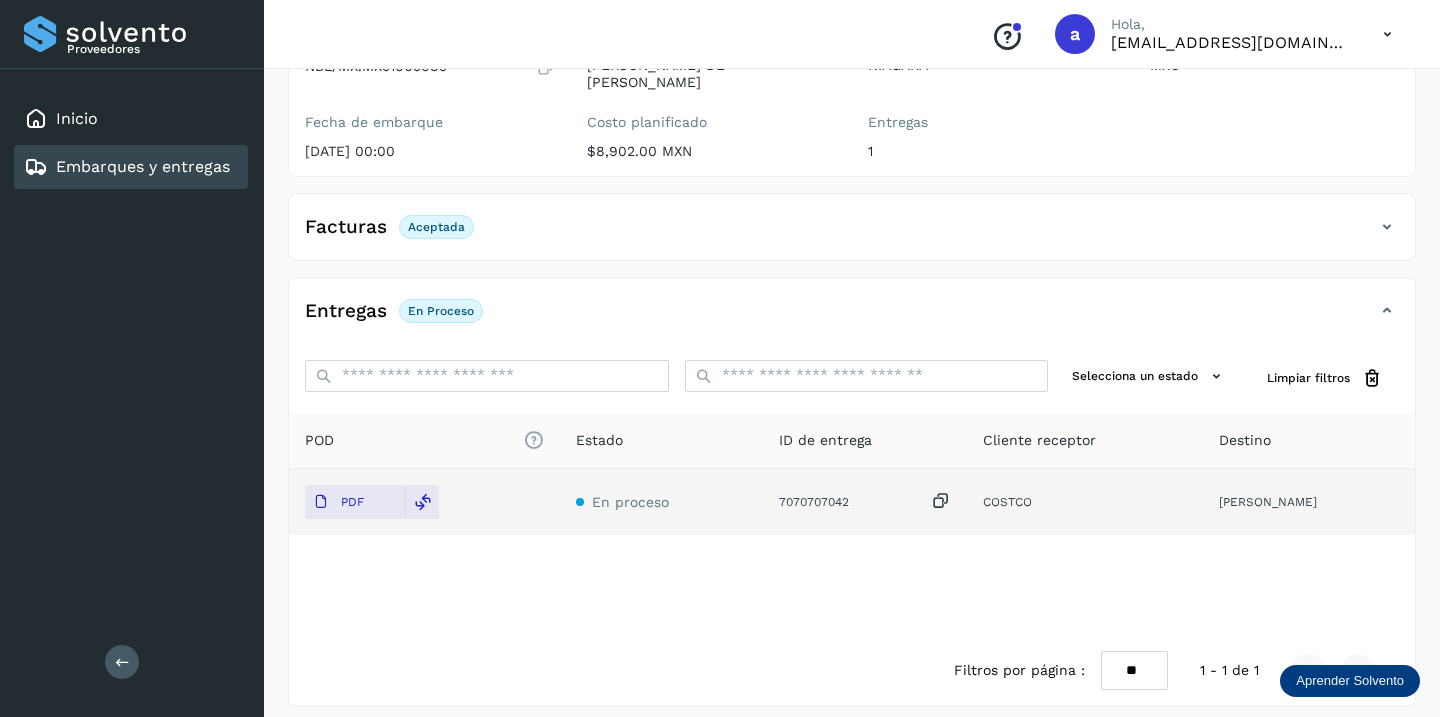 click on "Embarques y entregas" at bounding box center (143, 166) 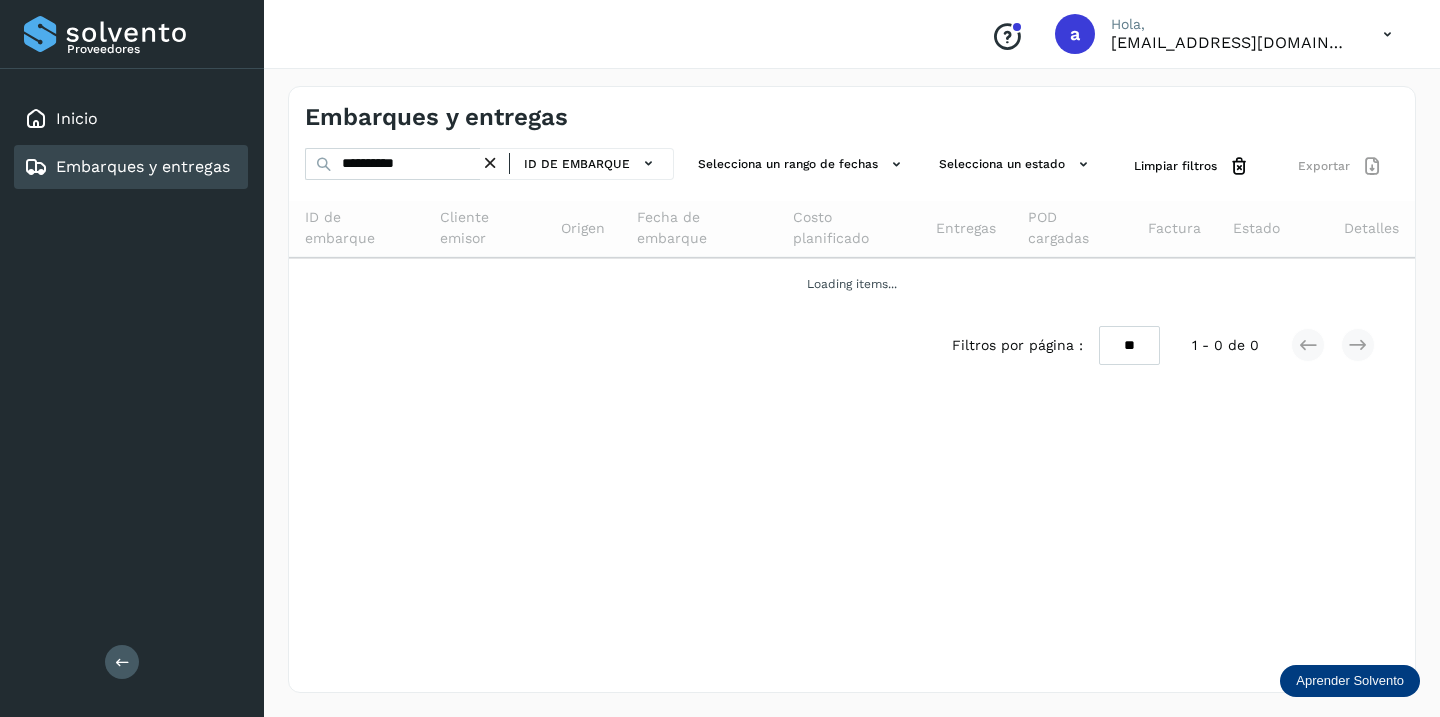 scroll, scrollTop: 0, scrollLeft: 0, axis: both 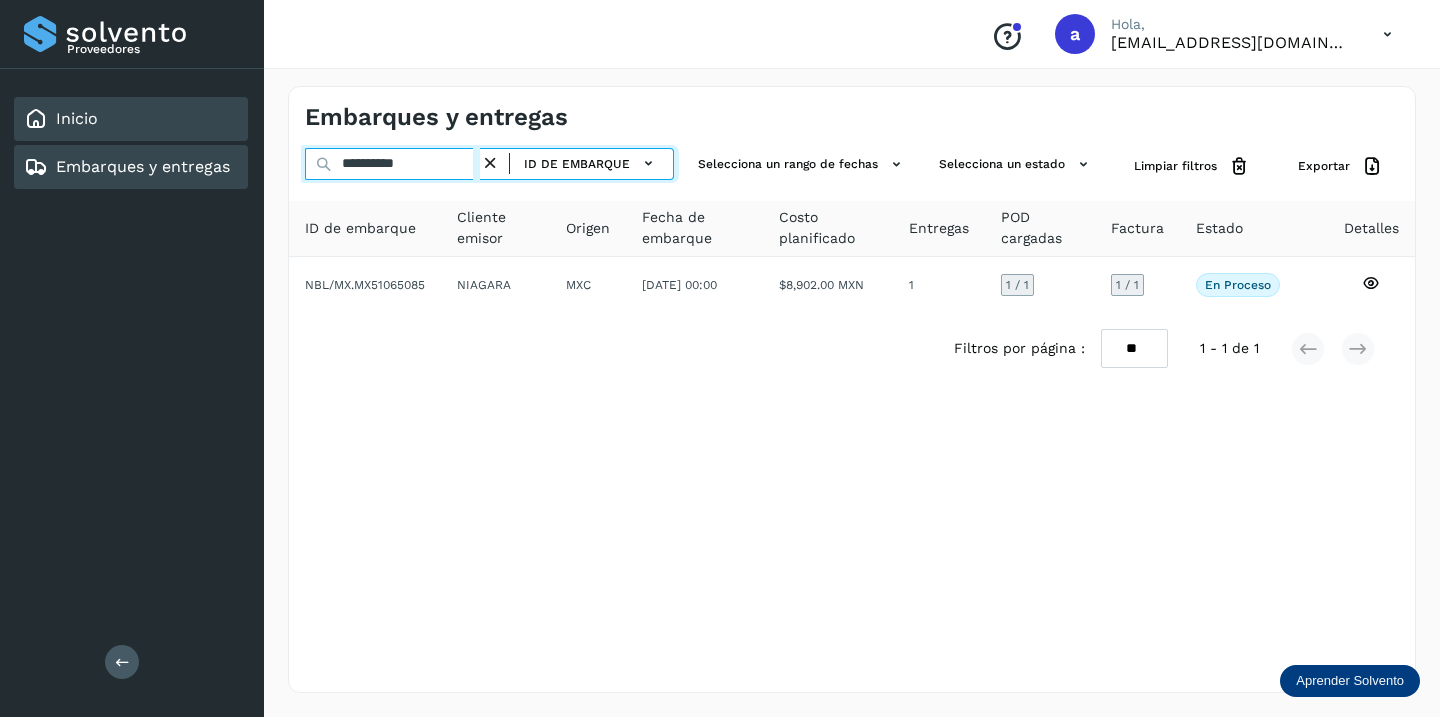 drag, startPoint x: 447, startPoint y: 168, endPoint x: 120, endPoint y: 124, distance: 329.94696 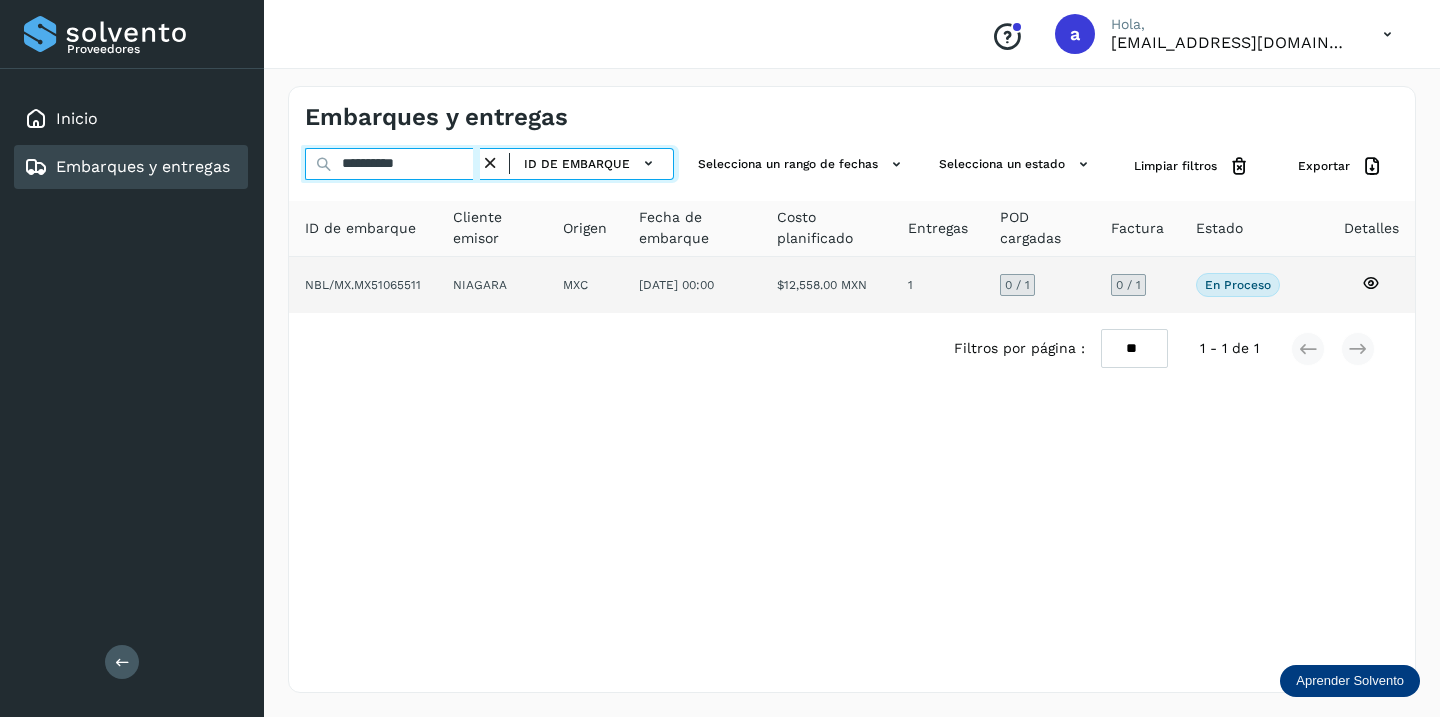 type on "**********" 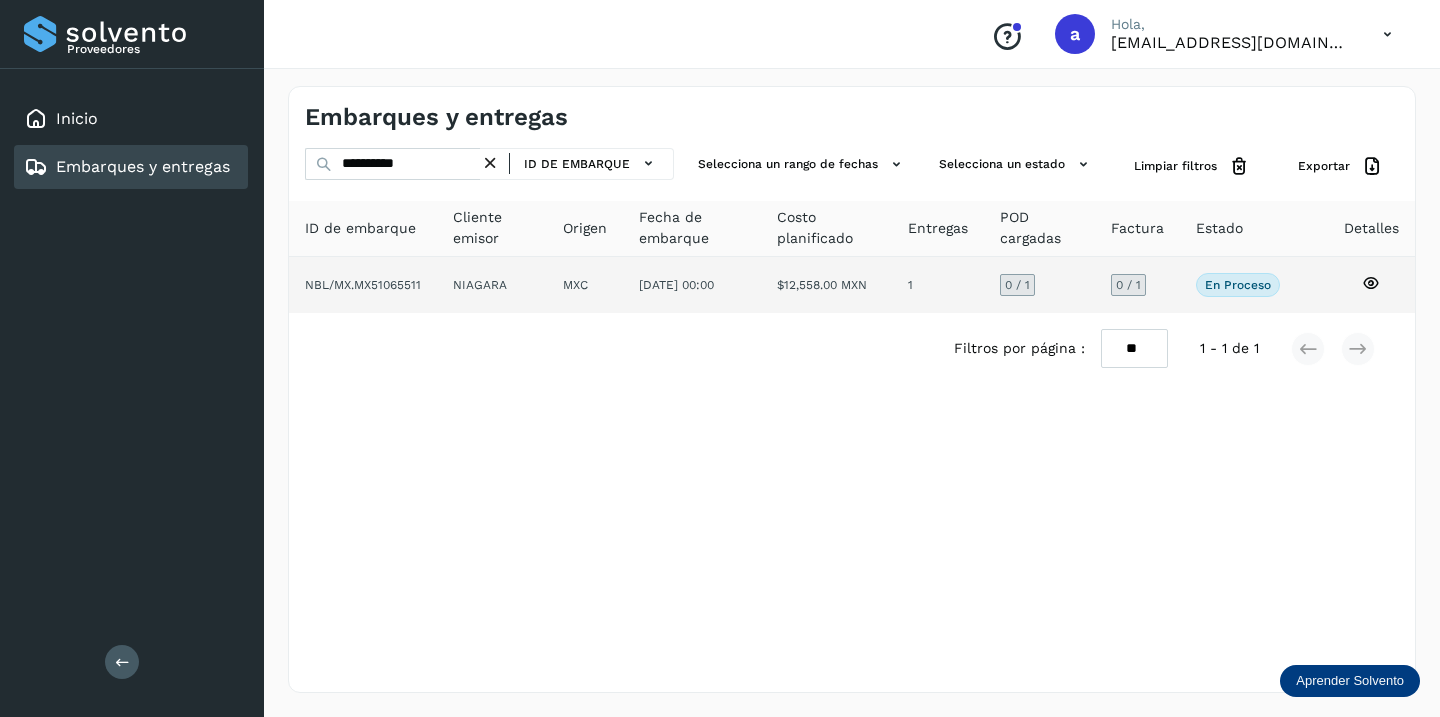 click on "0 / 1" at bounding box center (1128, 285) 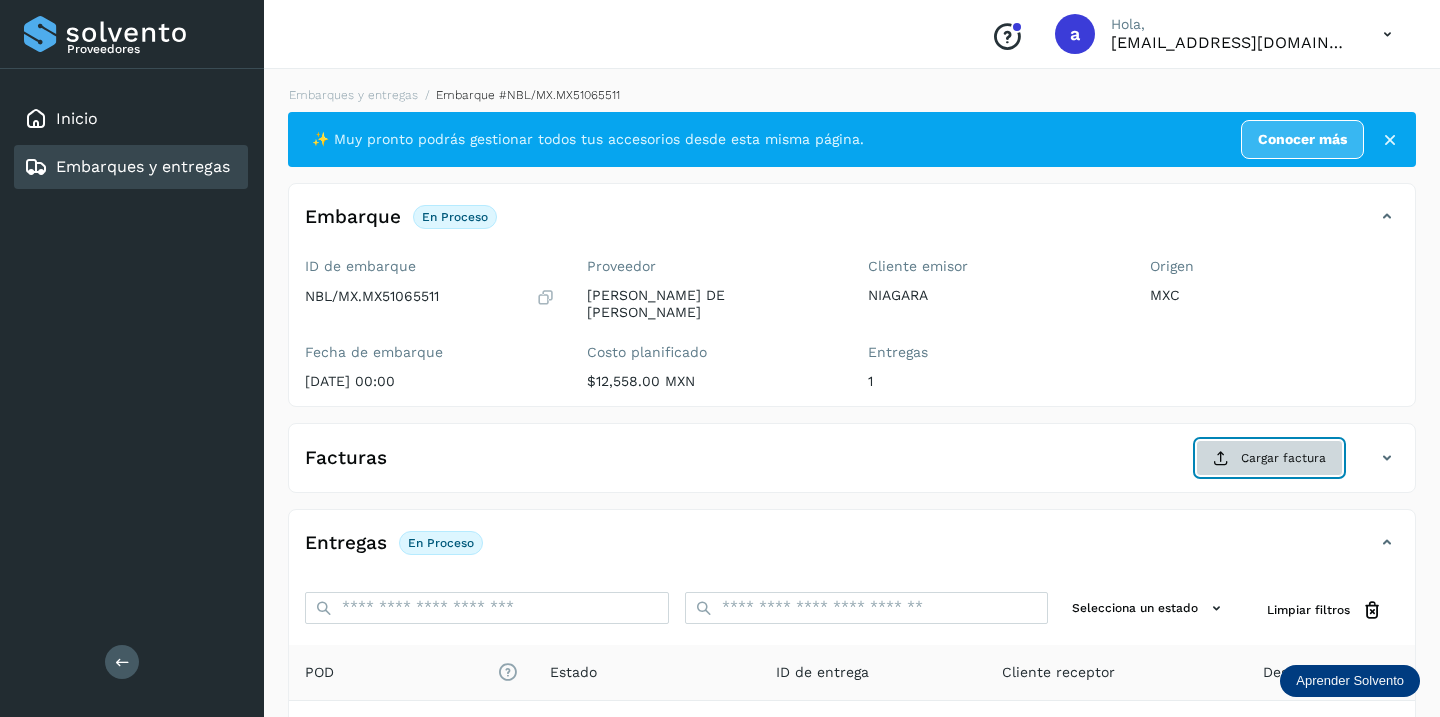 click on "Cargar factura" 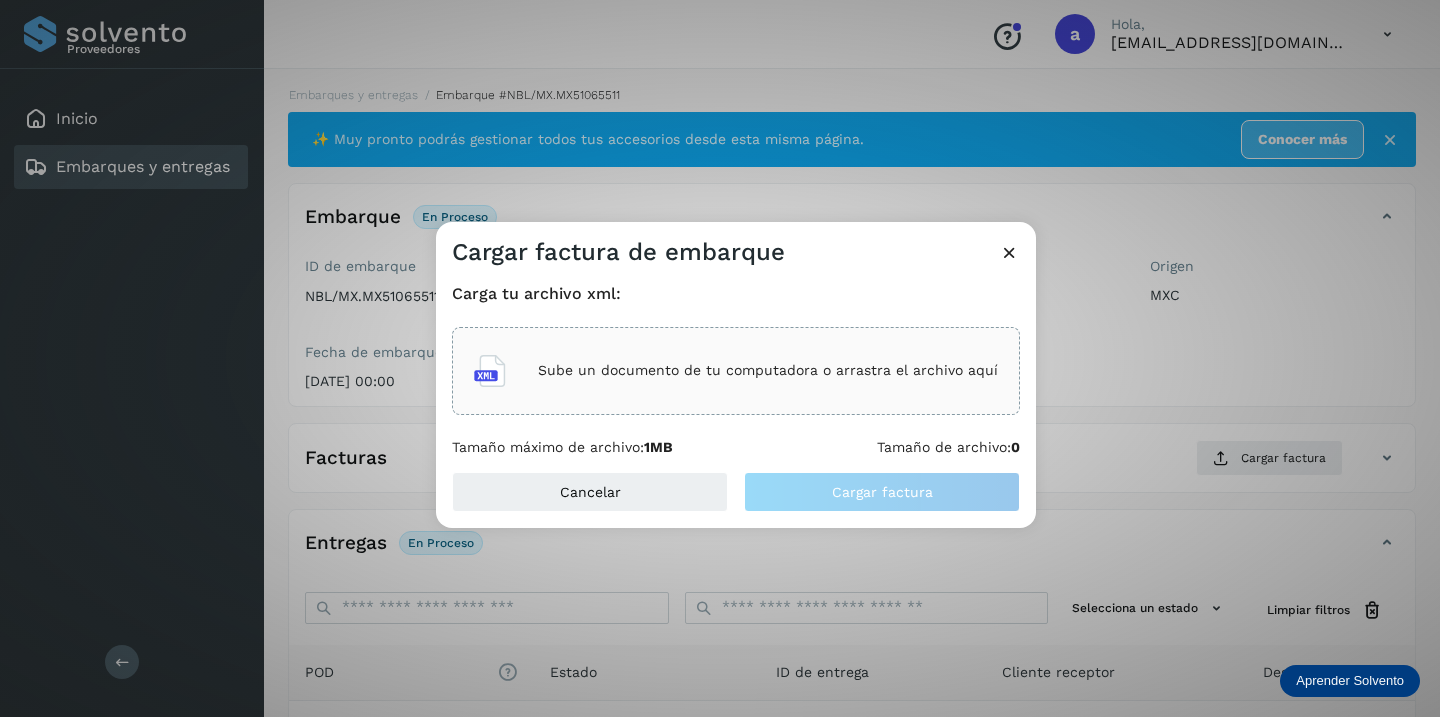 click on "Sube un documento de tu computadora o arrastra el archivo aquí" 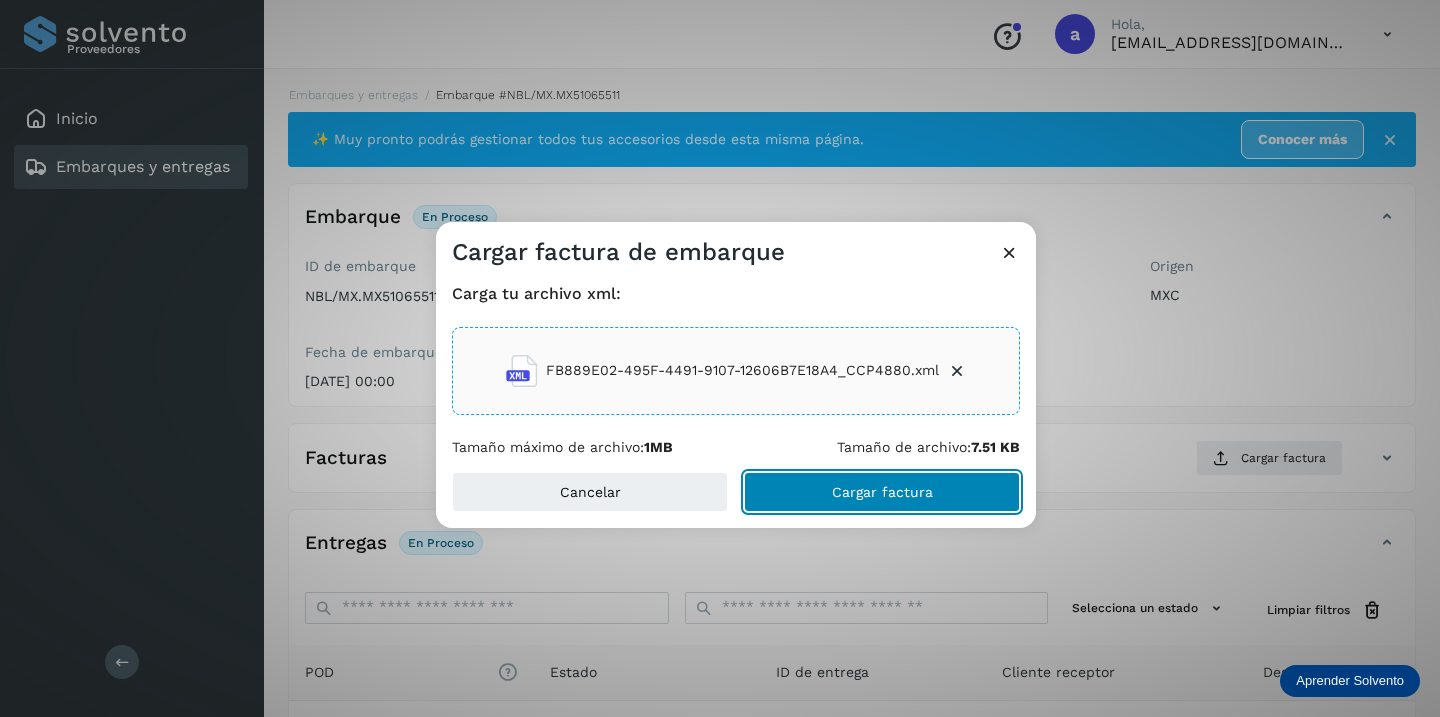click on "Cargar factura" 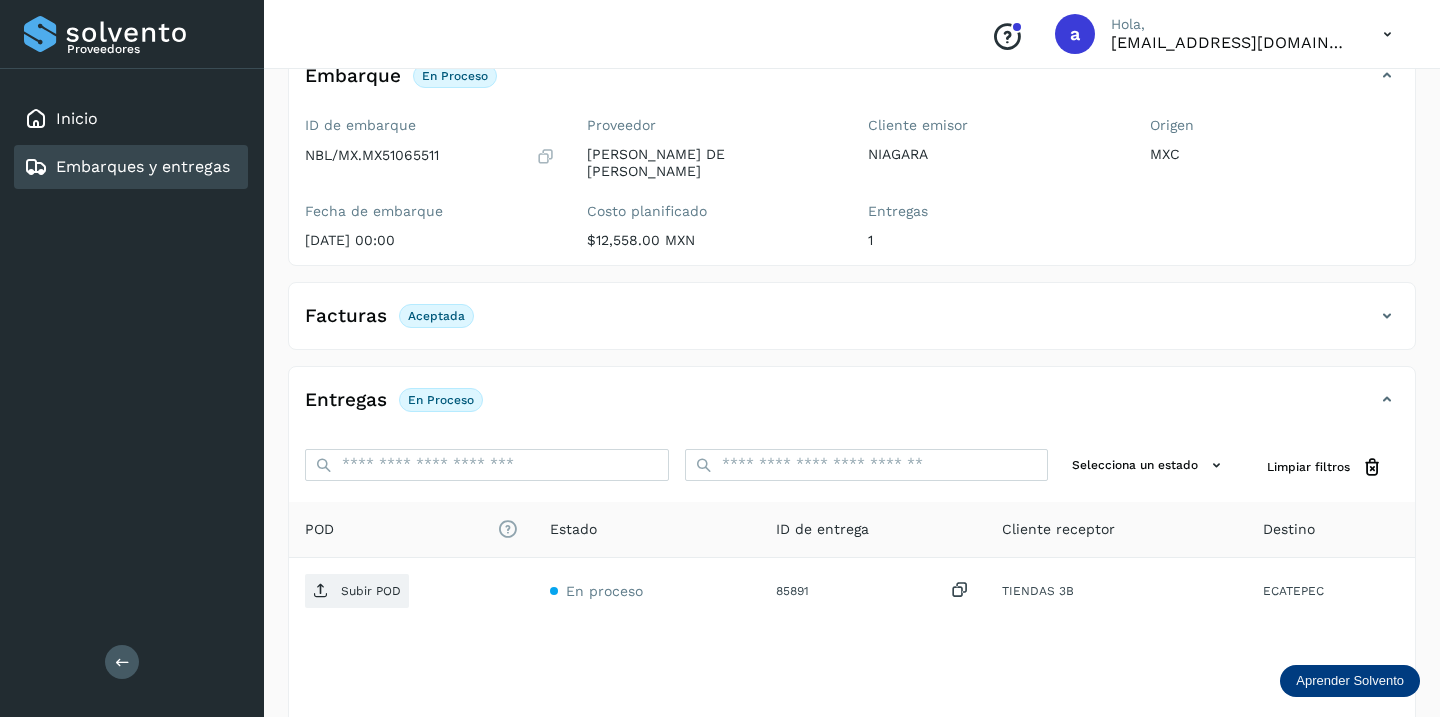 scroll, scrollTop: 230, scrollLeft: 0, axis: vertical 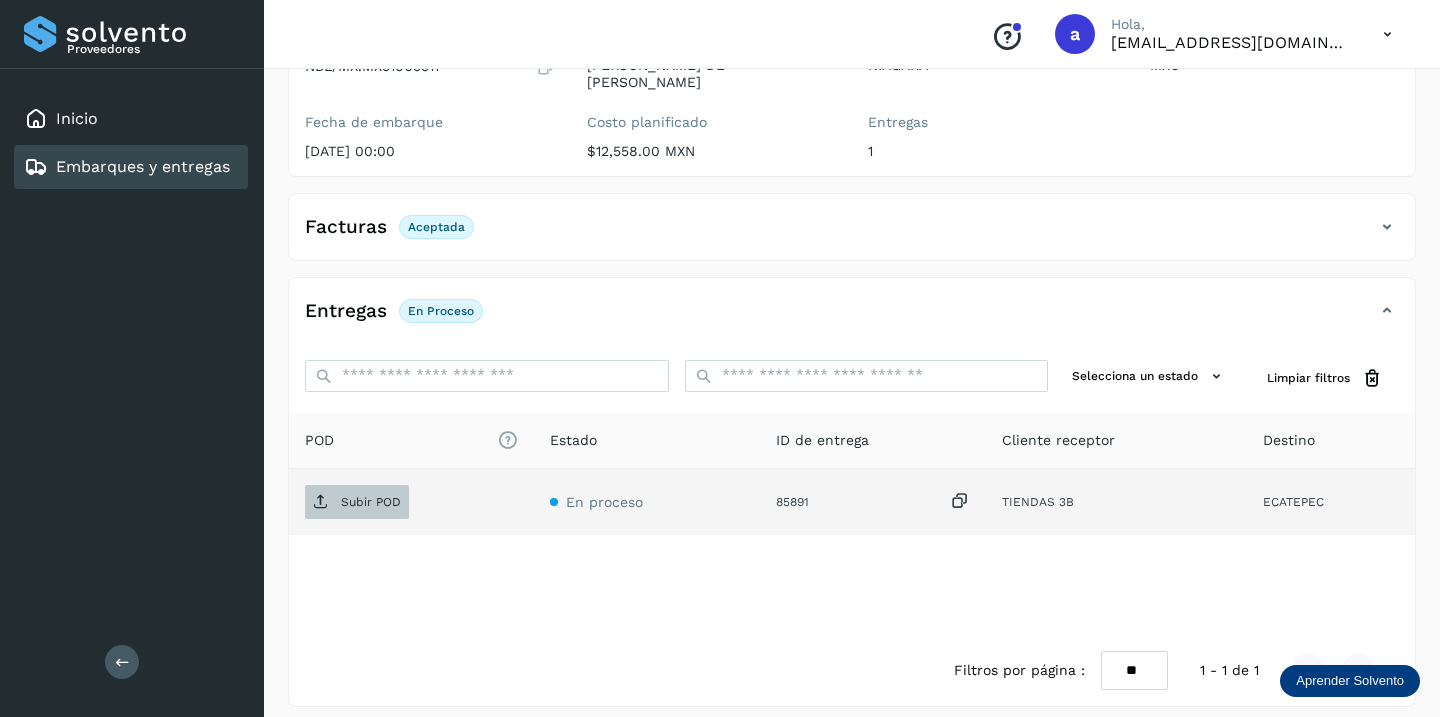 click on "Subir POD" at bounding box center (371, 502) 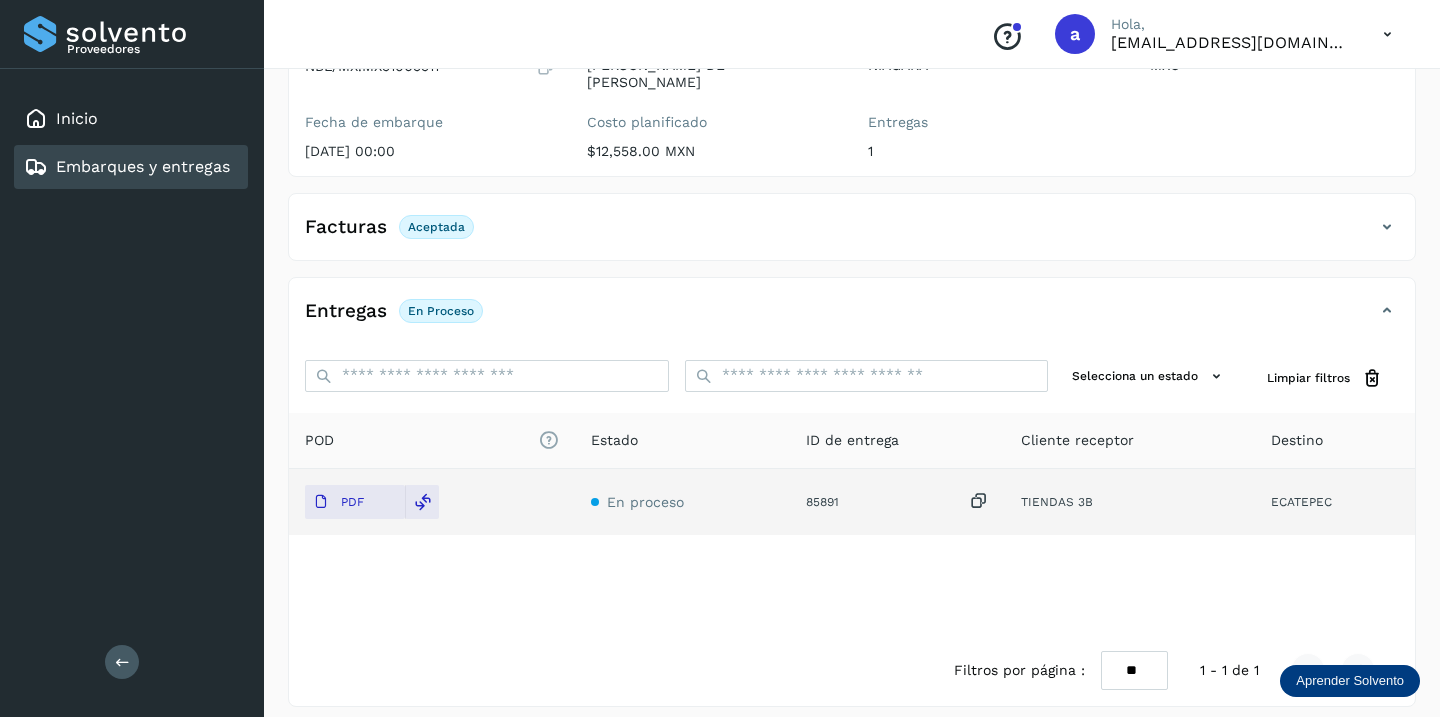 scroll, scrollTop: 0, scrollLeft: 0, axis: both 